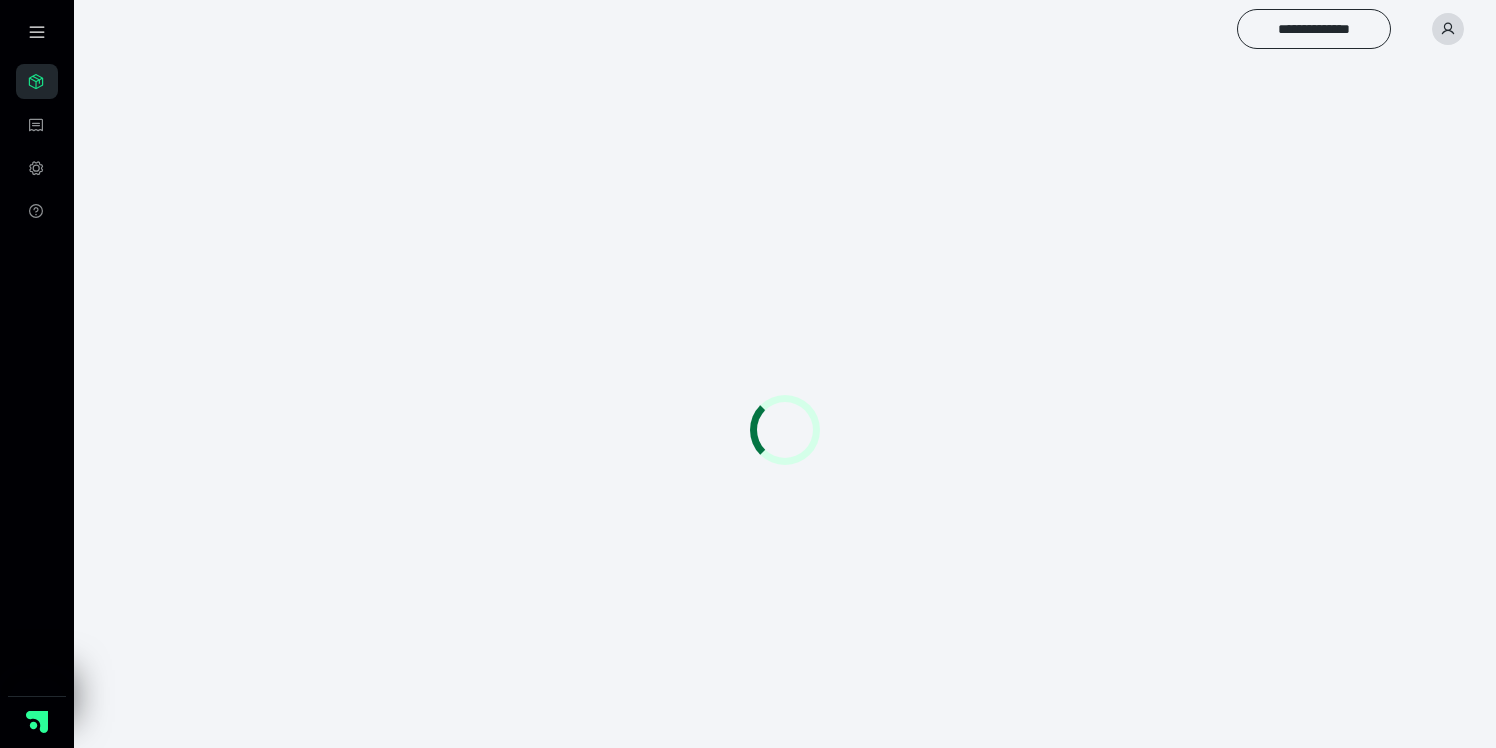 scroll, scrollTop: 0, scrollLeft: 0, axis: both 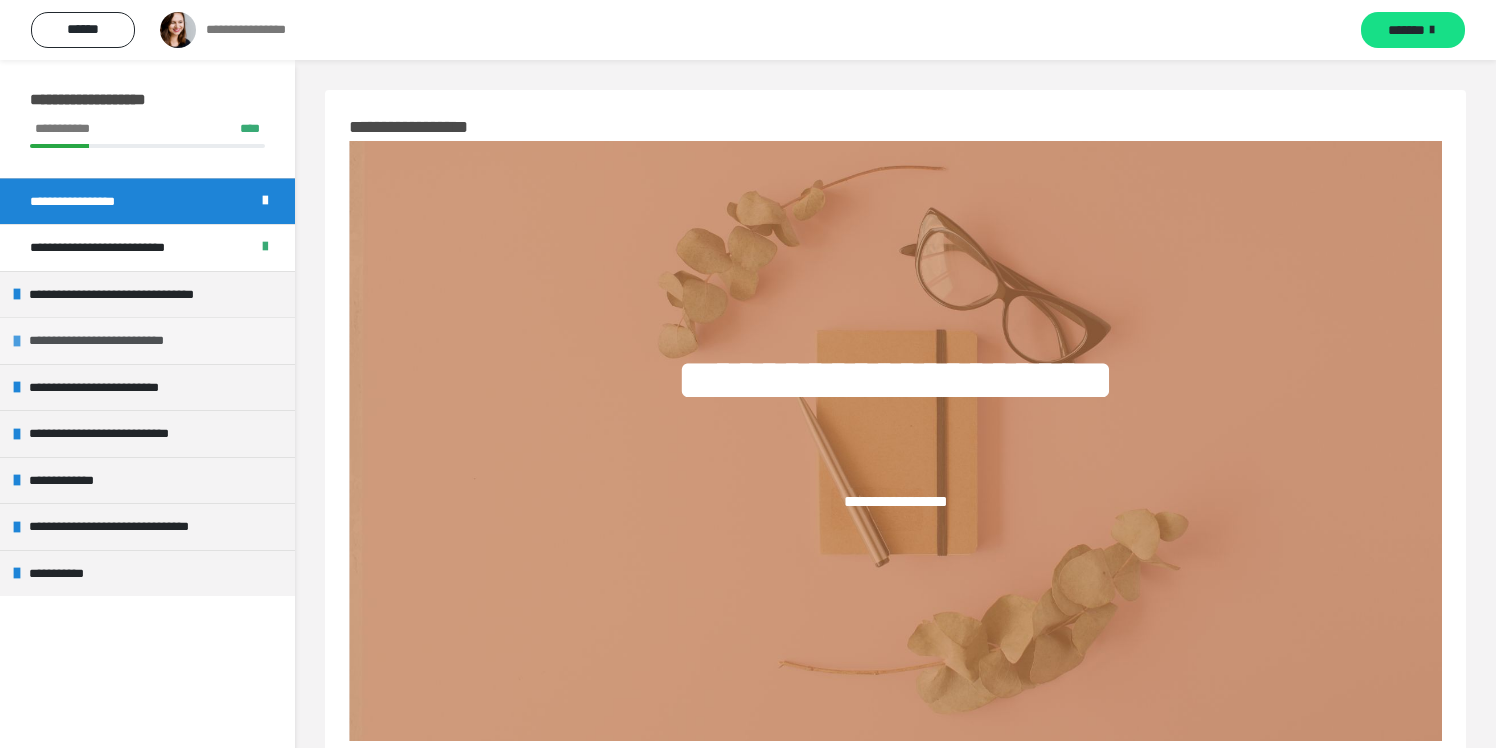 click on "**********" at bounding box center (107, 341) 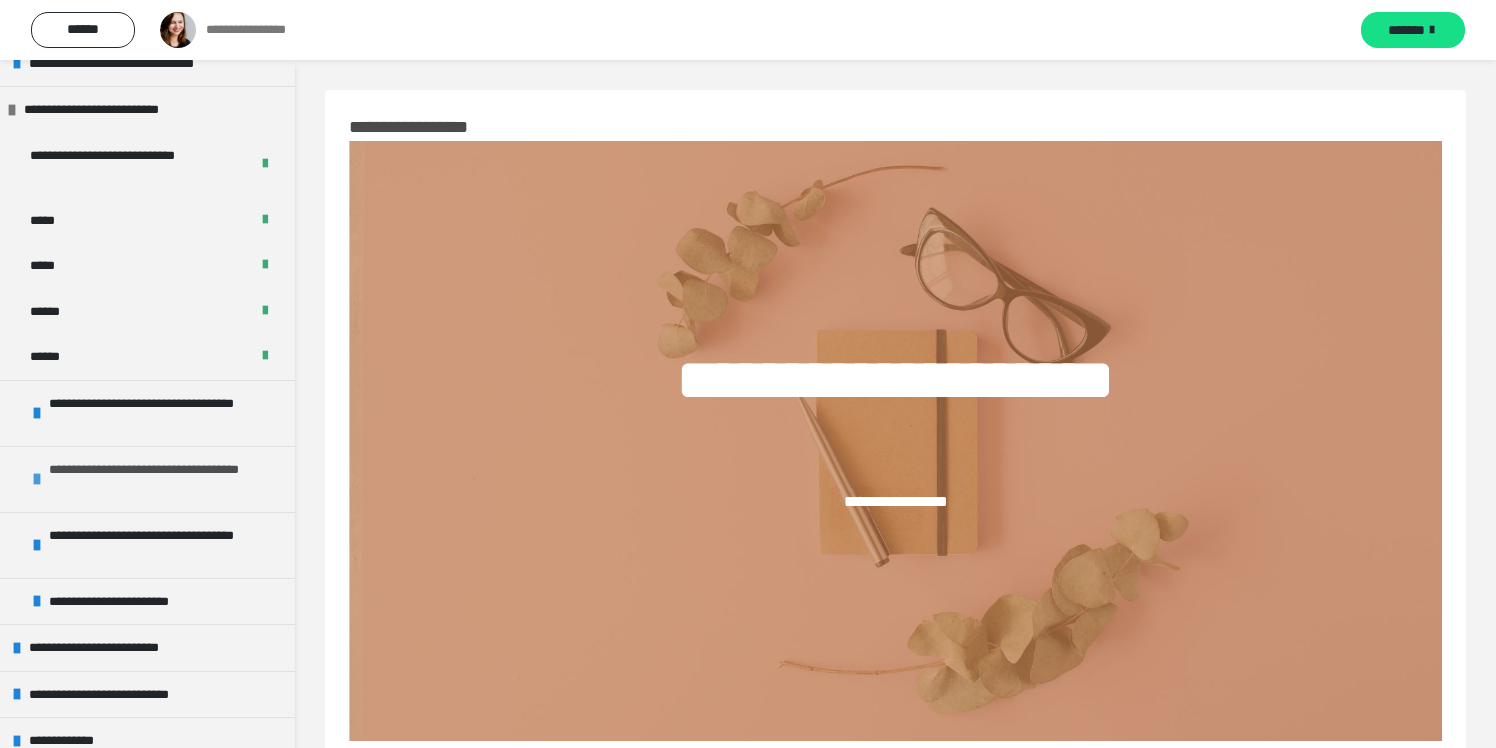 click on "**********" at bounding box center (167, 479) 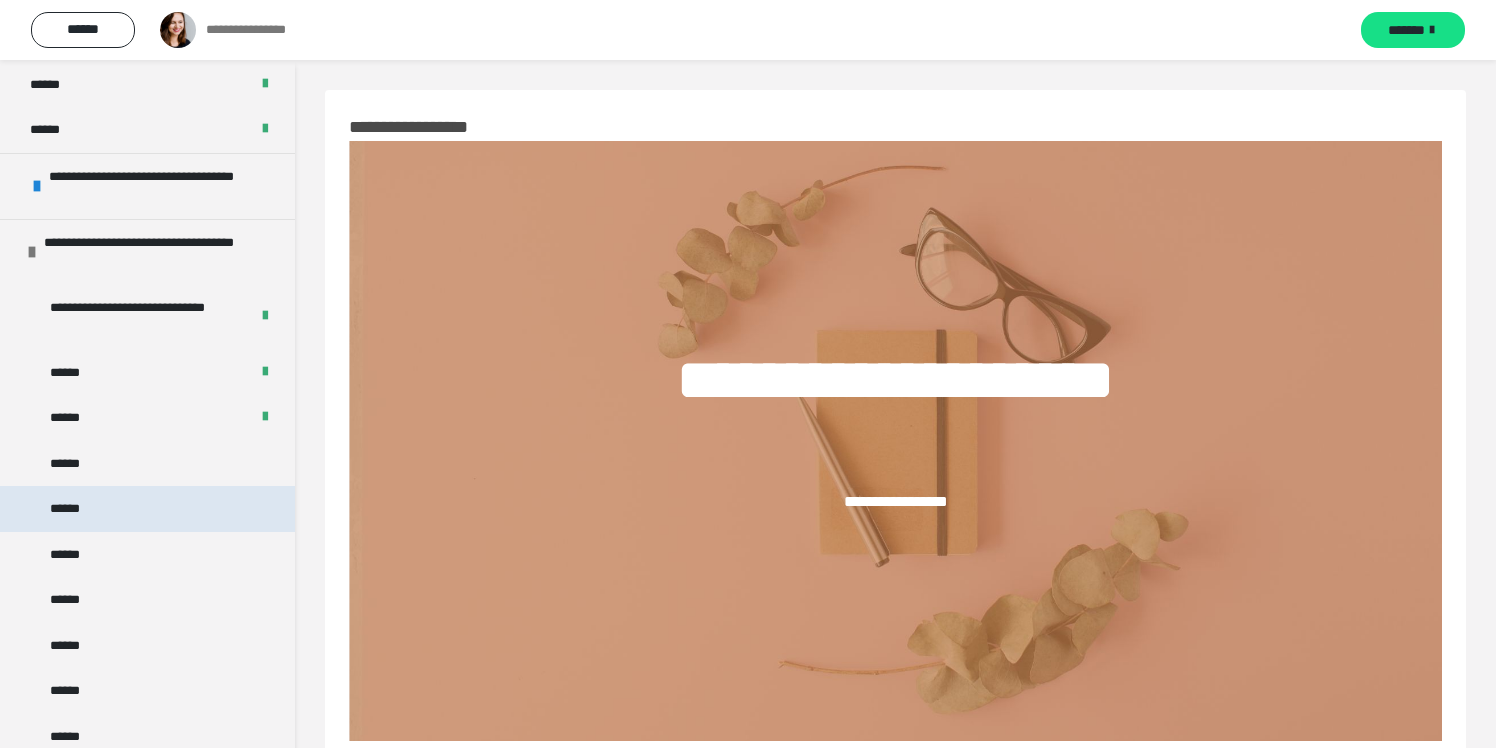 scroll, scrollTop: 464, scrollLeft: 0, axis: vertical 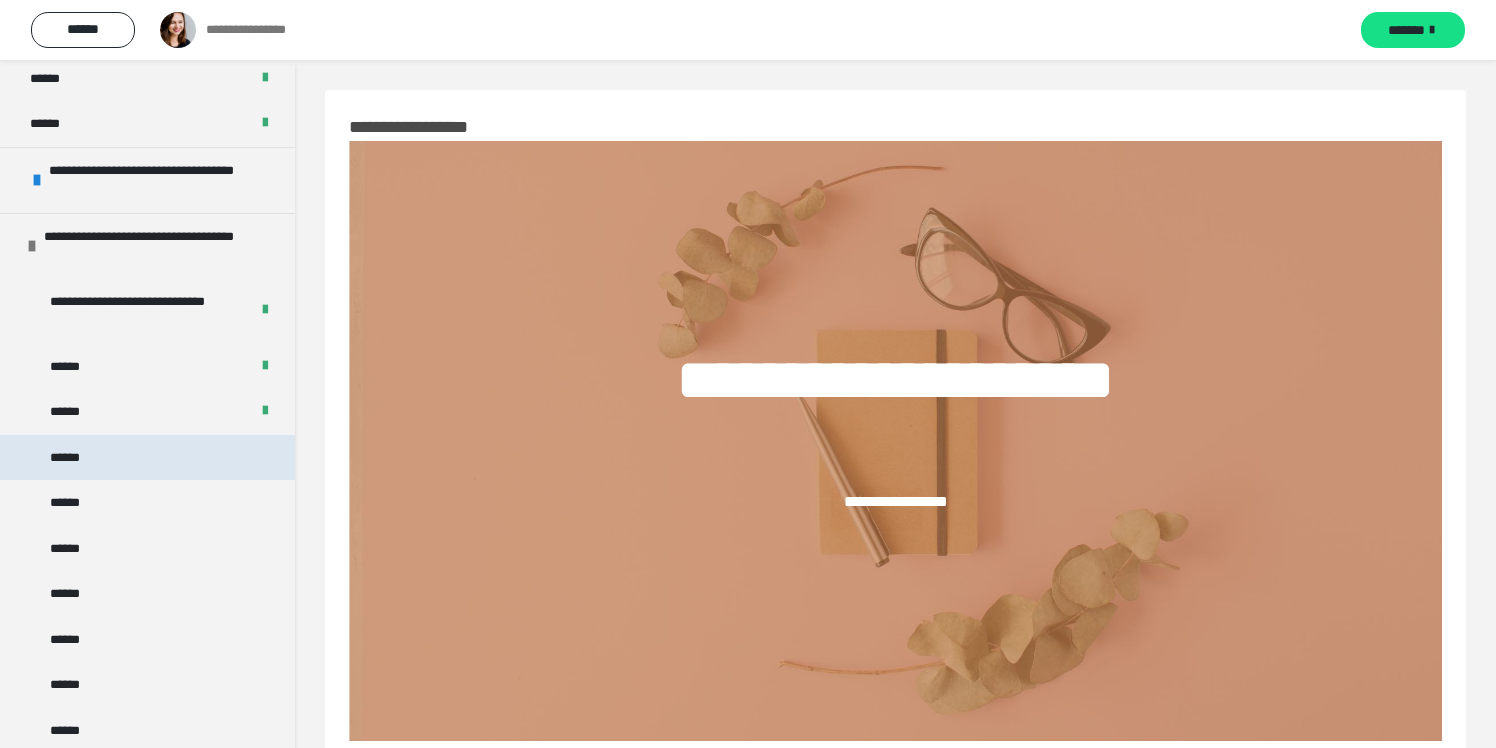click on "******" at bounding box center (147, 458) 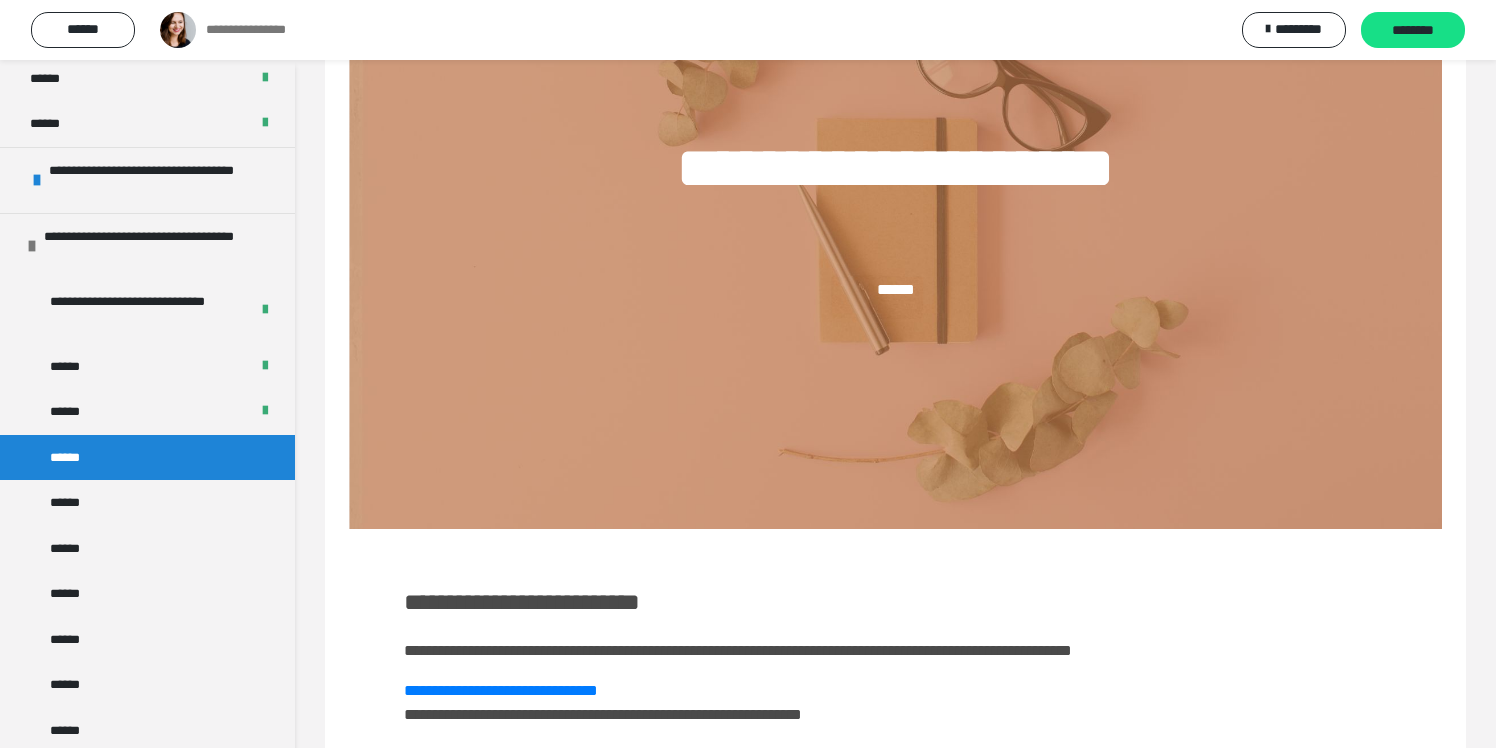 scroll, scrollTop: 300, scrollLeft: 0, axis: vertical 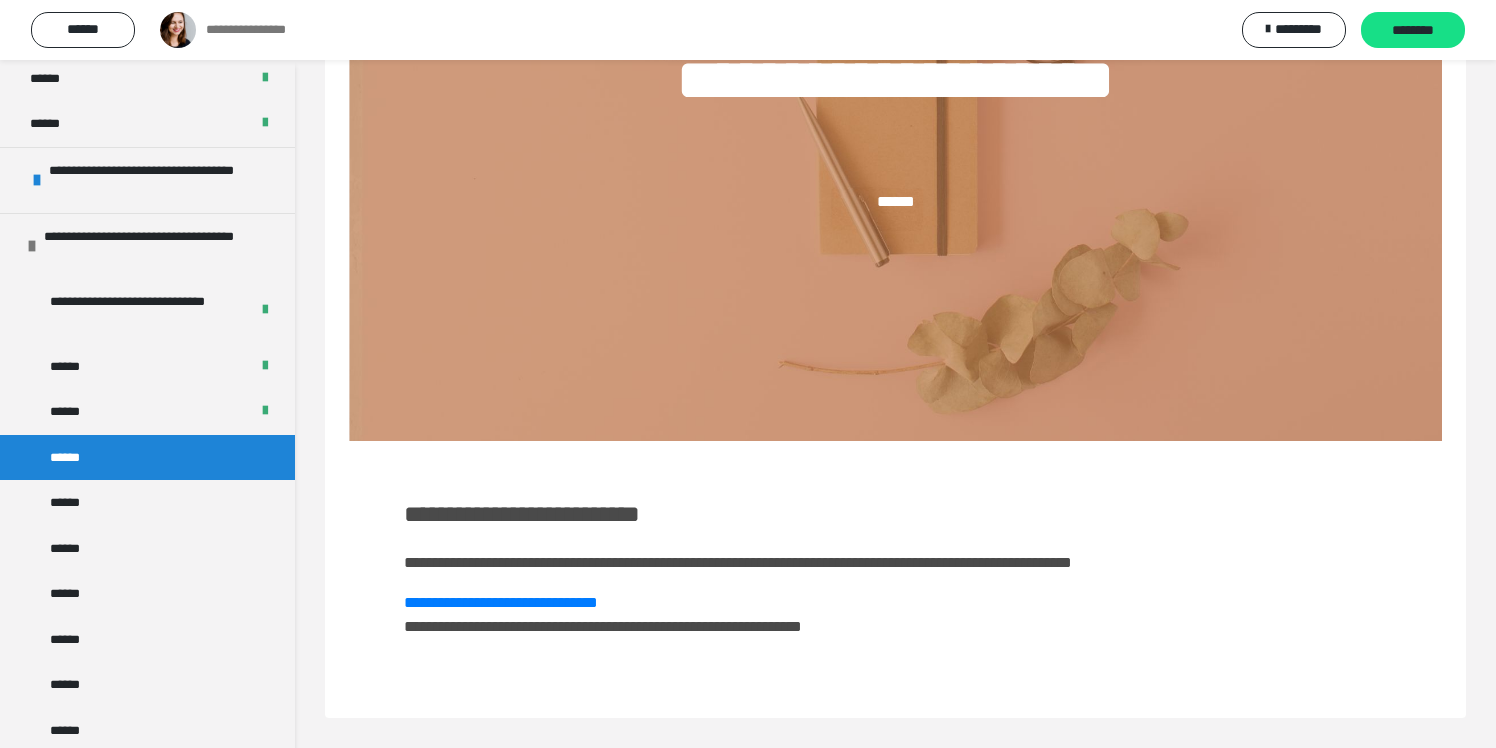 click on "**********" at bounding box center [522, 514] 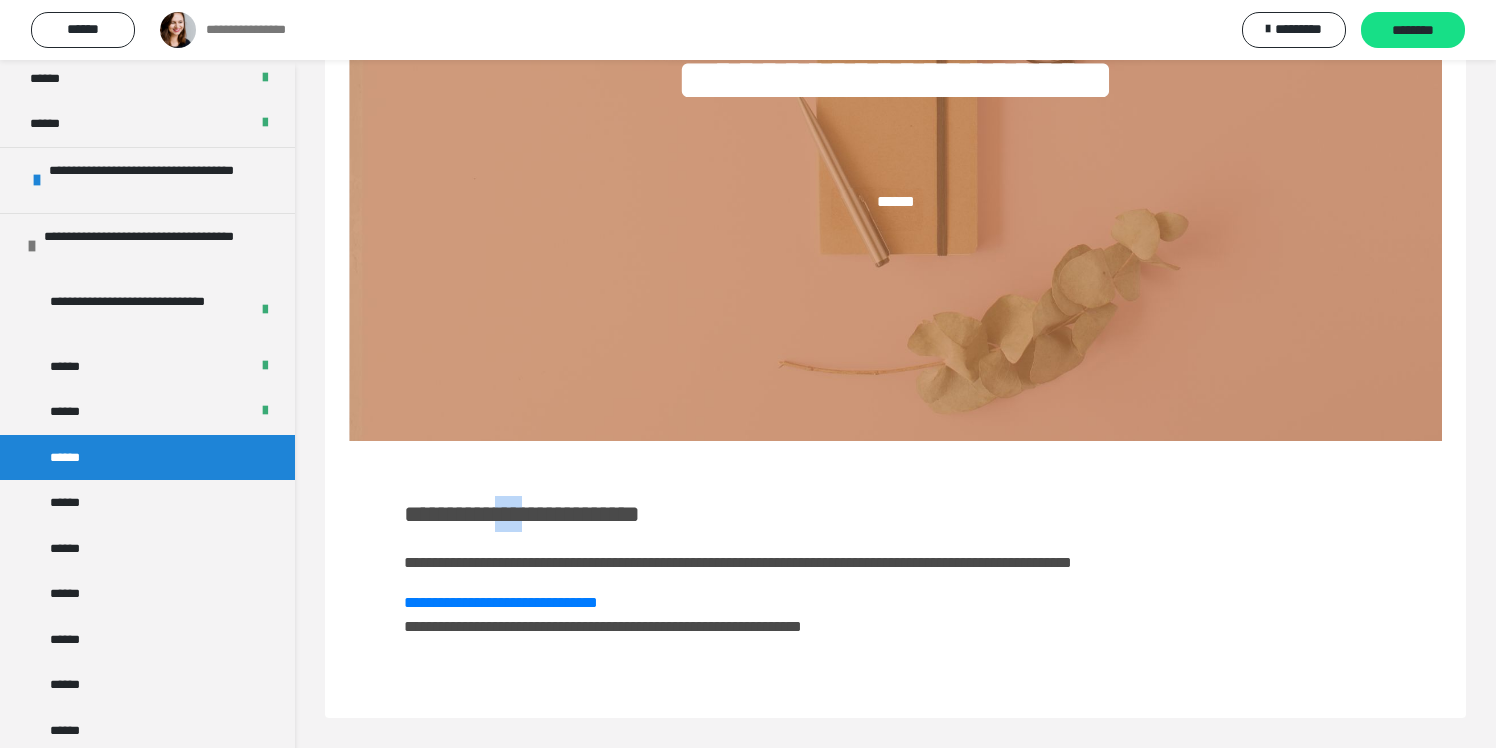 click on "**********" at bounding box center [522, 514] 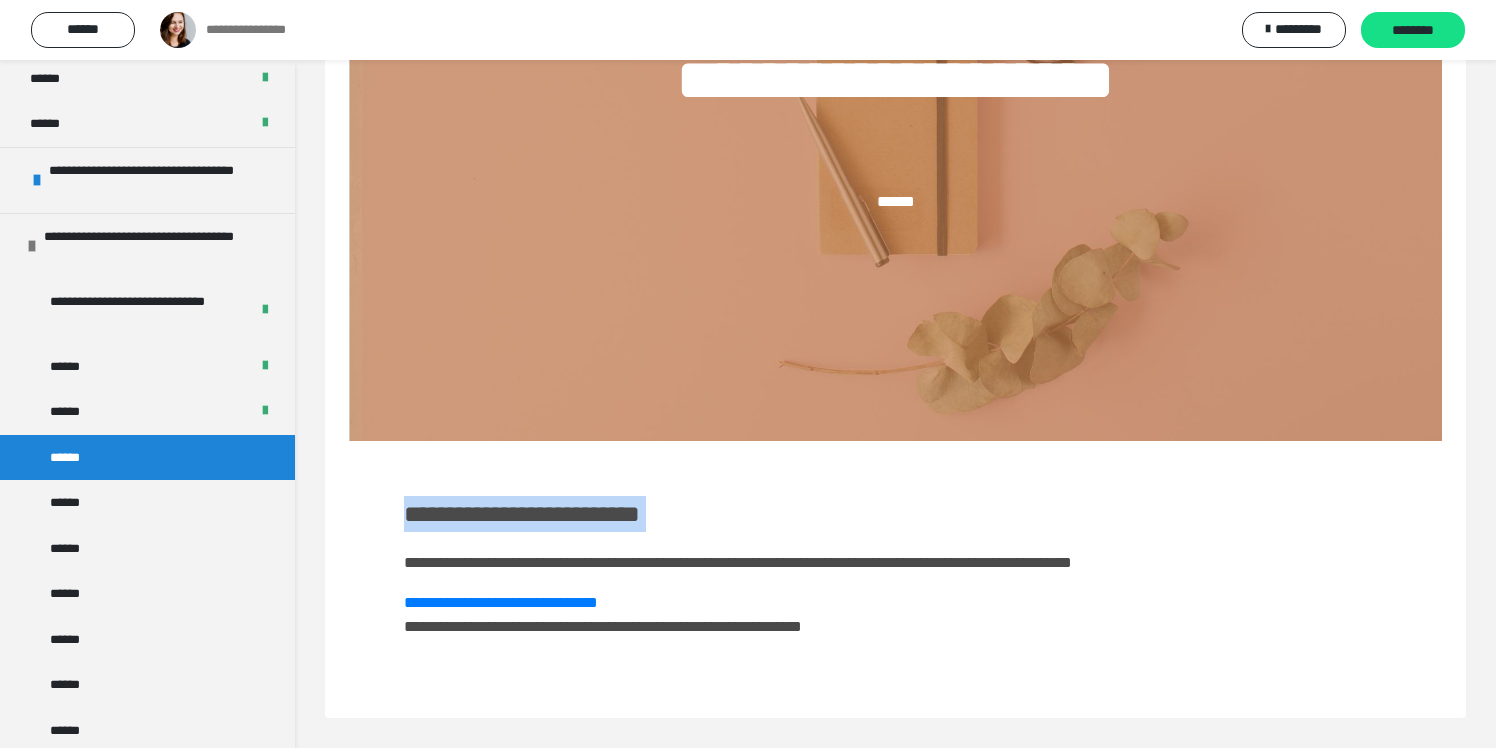 click on "**********" at bounding box center [522, 514] 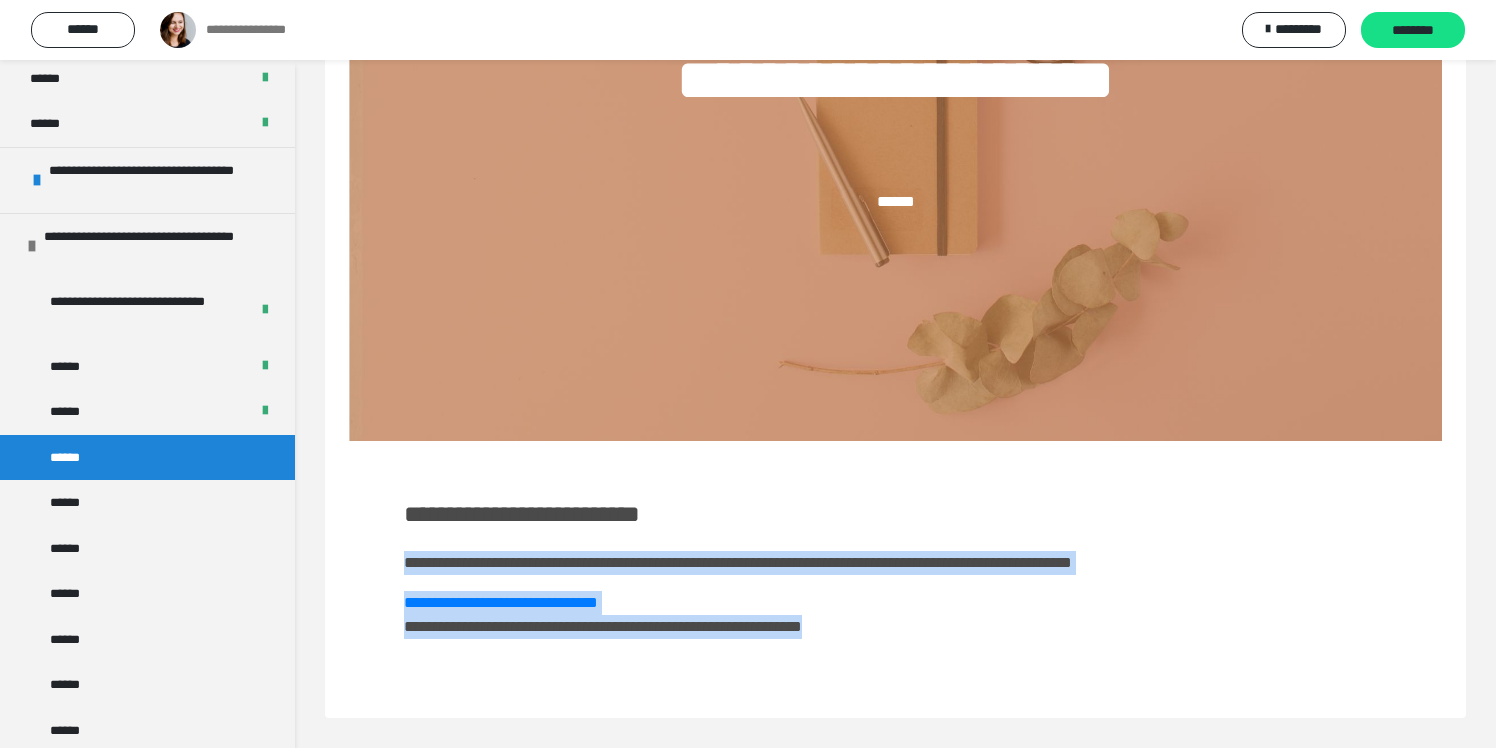 drag, startPoint x: 397, startPoint y: 566, endPoint x: 997, endPoint y: 665, distance: 608.1127 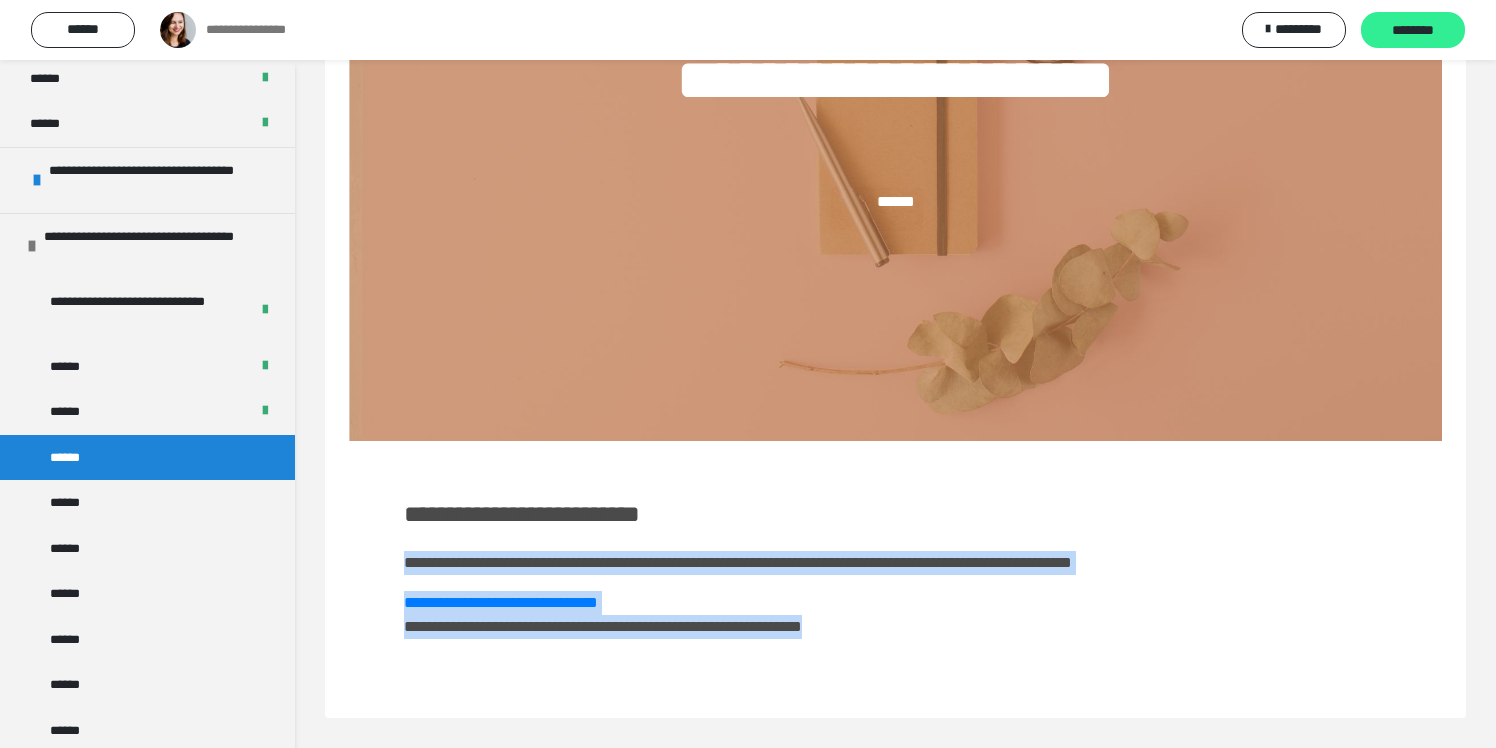 click on "********" at bounding box center [1413, 31] 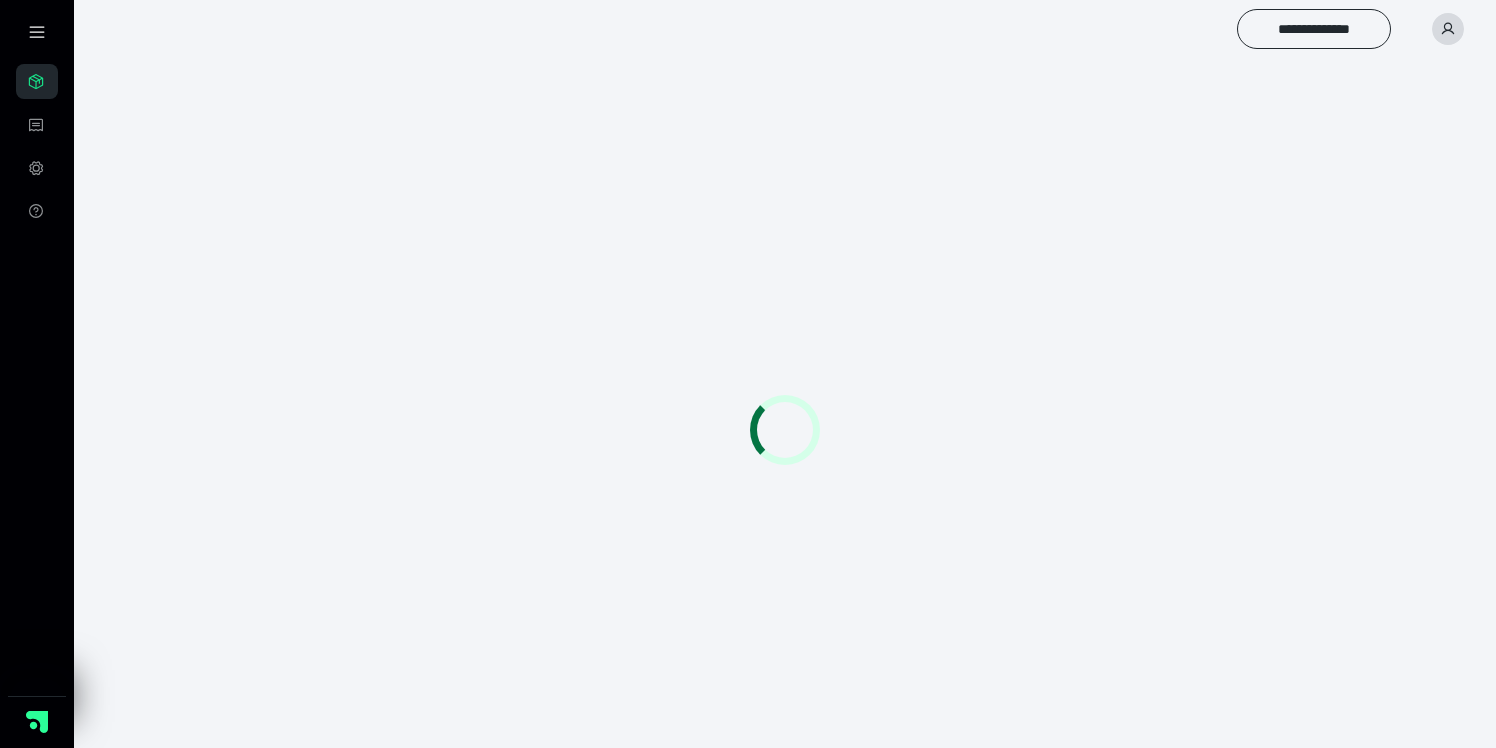 scroll, scrollTop: 0, scrollLeft: 0, axis: both 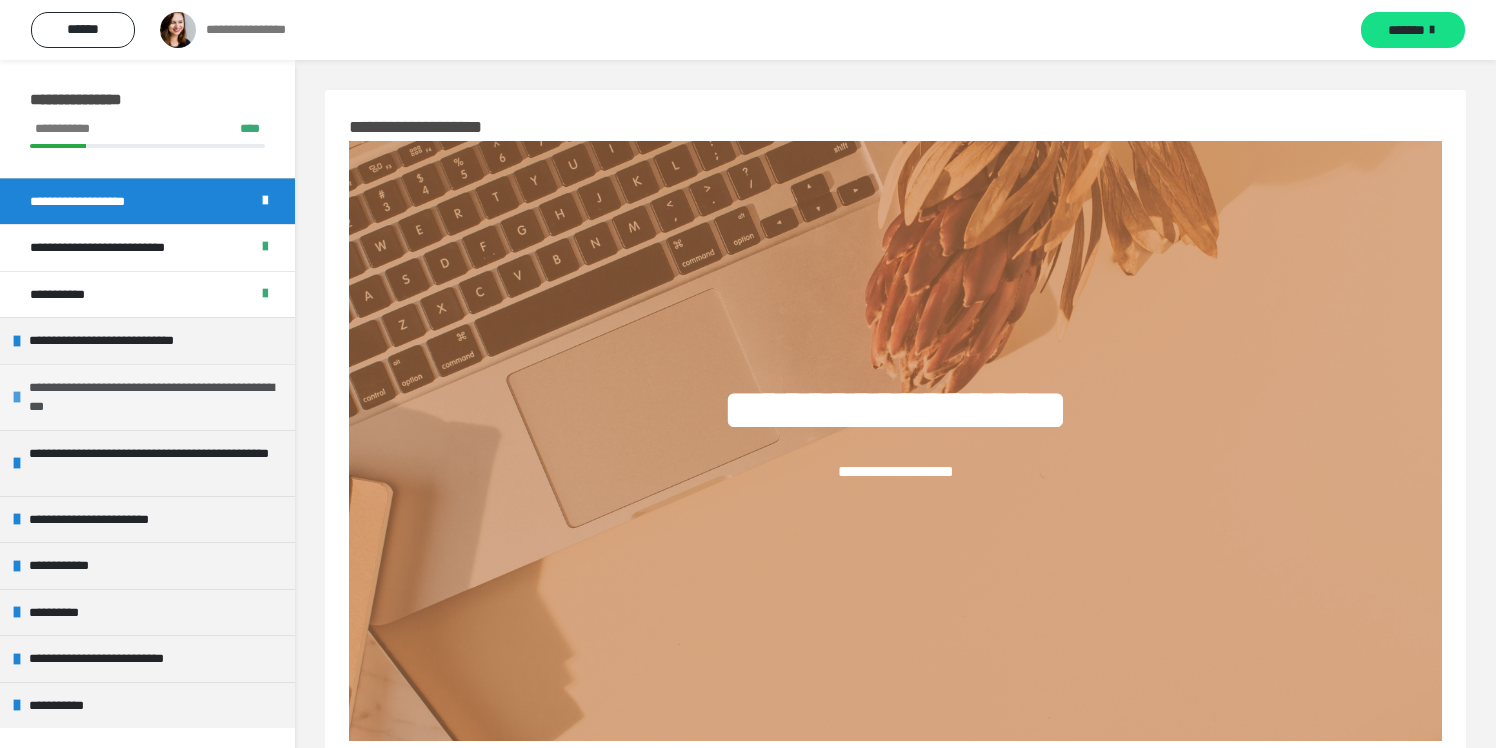 click on "**********" at bounding box center [157, 397] 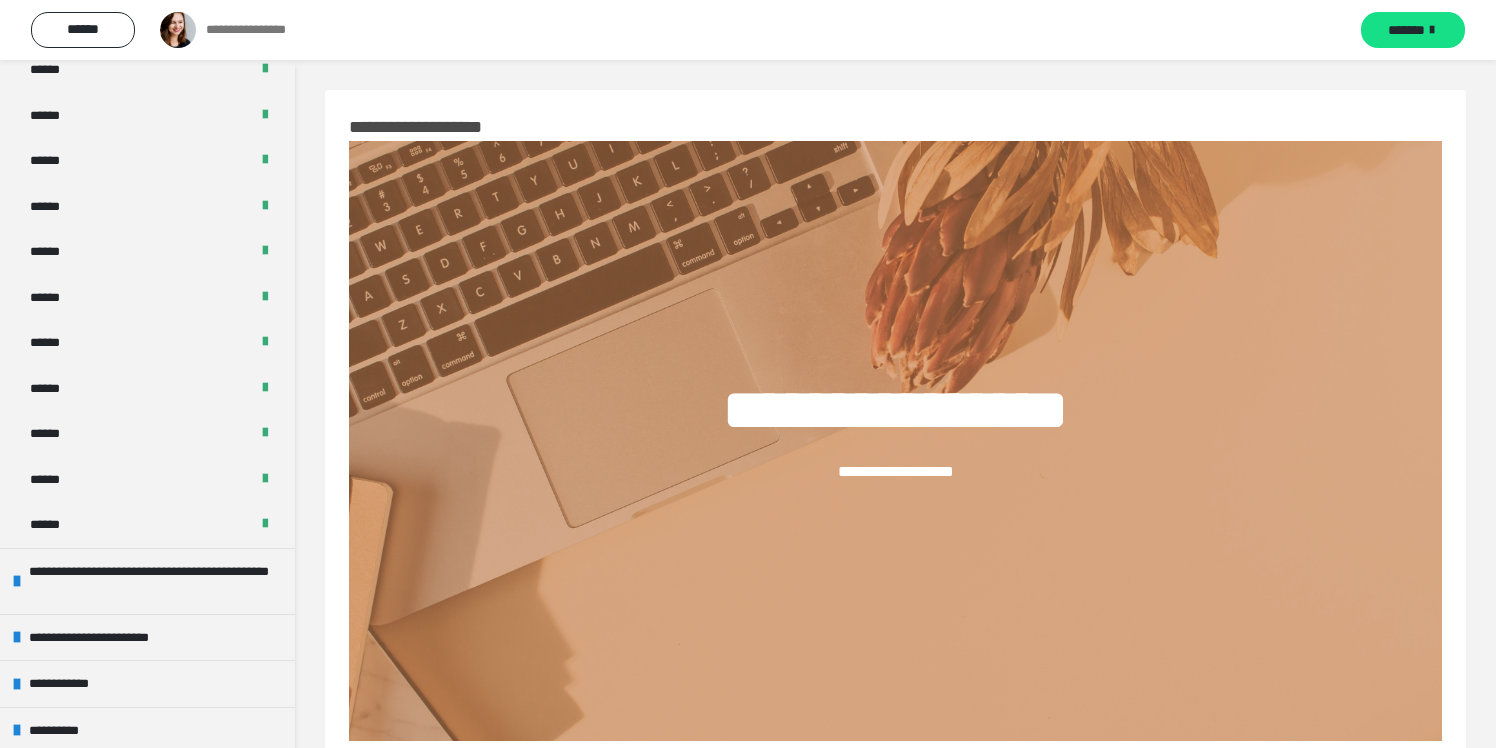 scroll, scrollTop: 596, scrollLeft: 0, axis: vertical 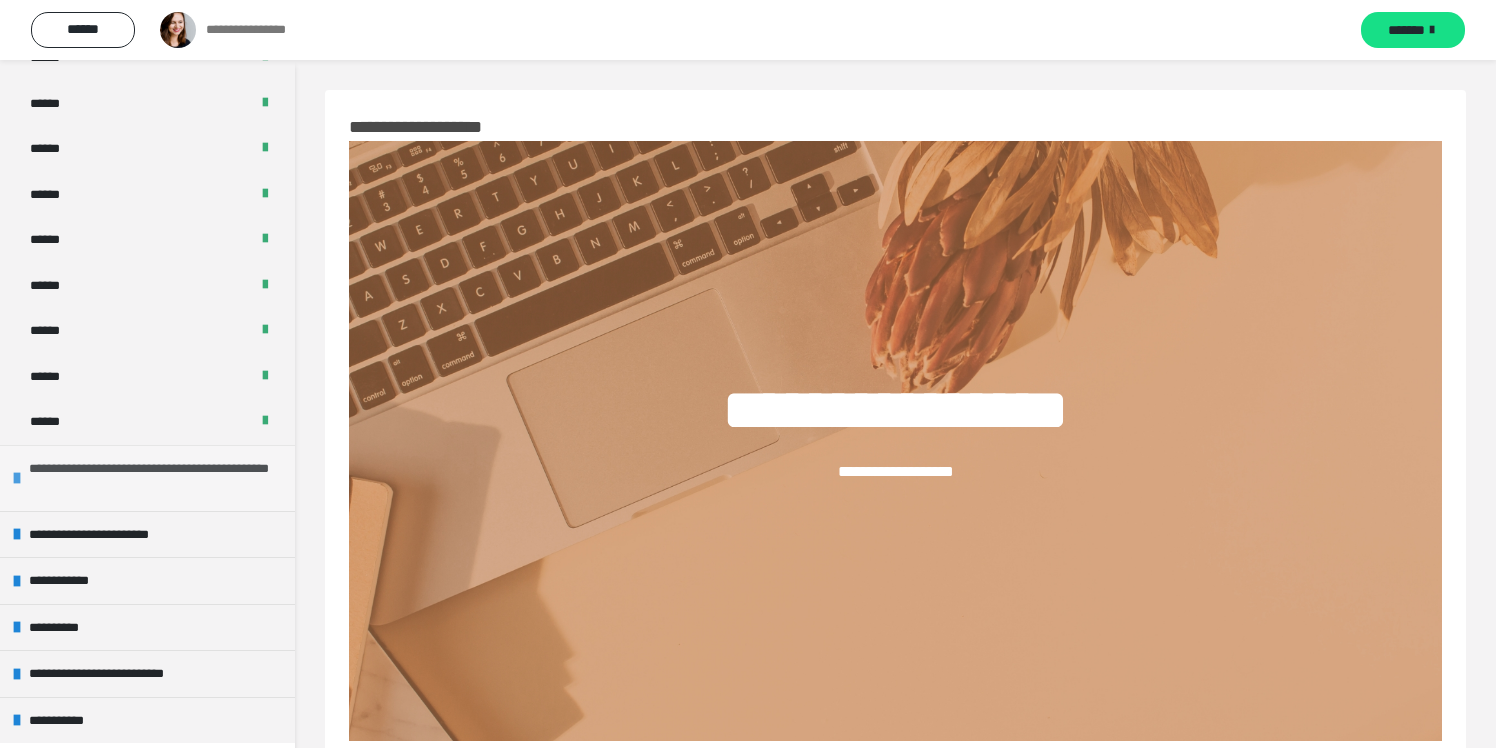 click on "**********" at bounding box center (157, 478) 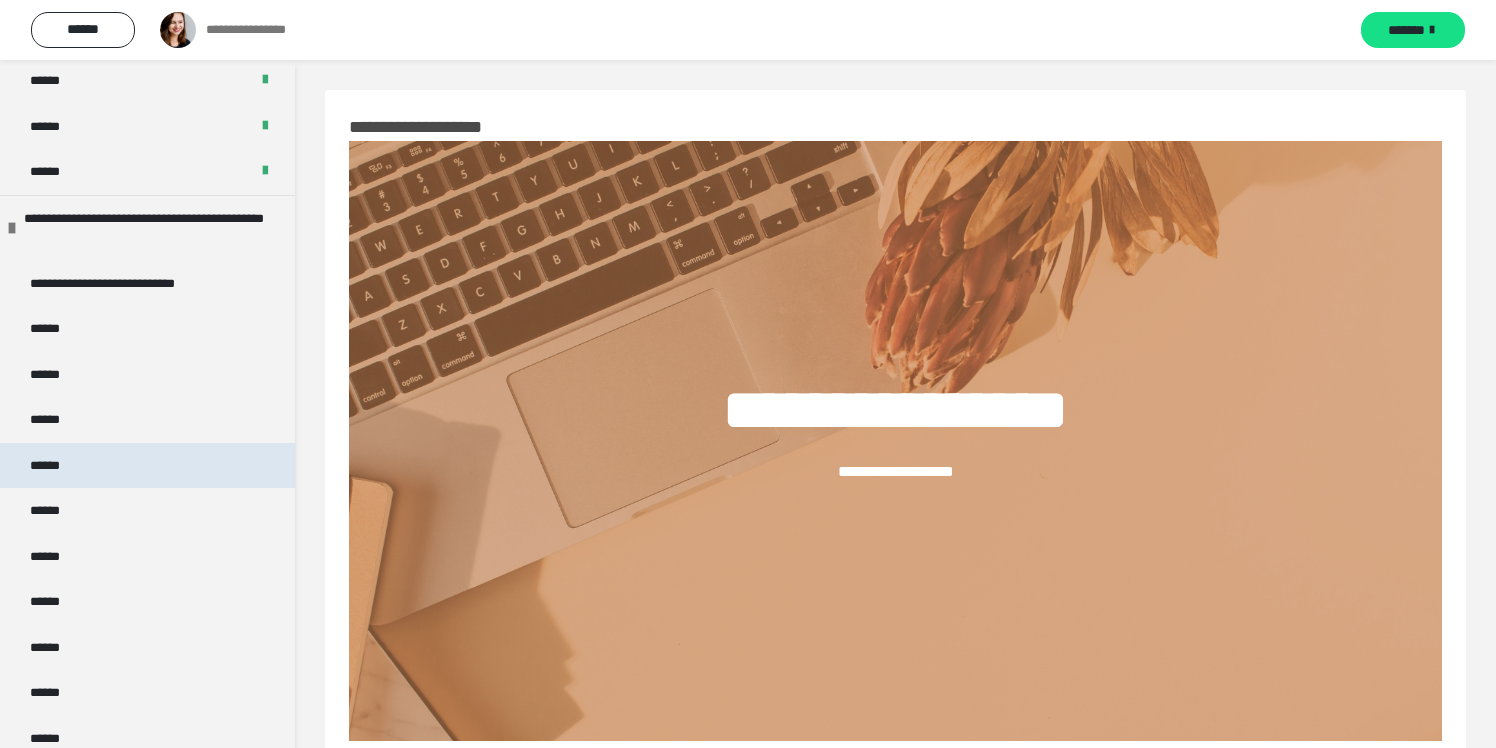 scroll, scrollTop: 851, scrollLeft: 0, axis: vertical 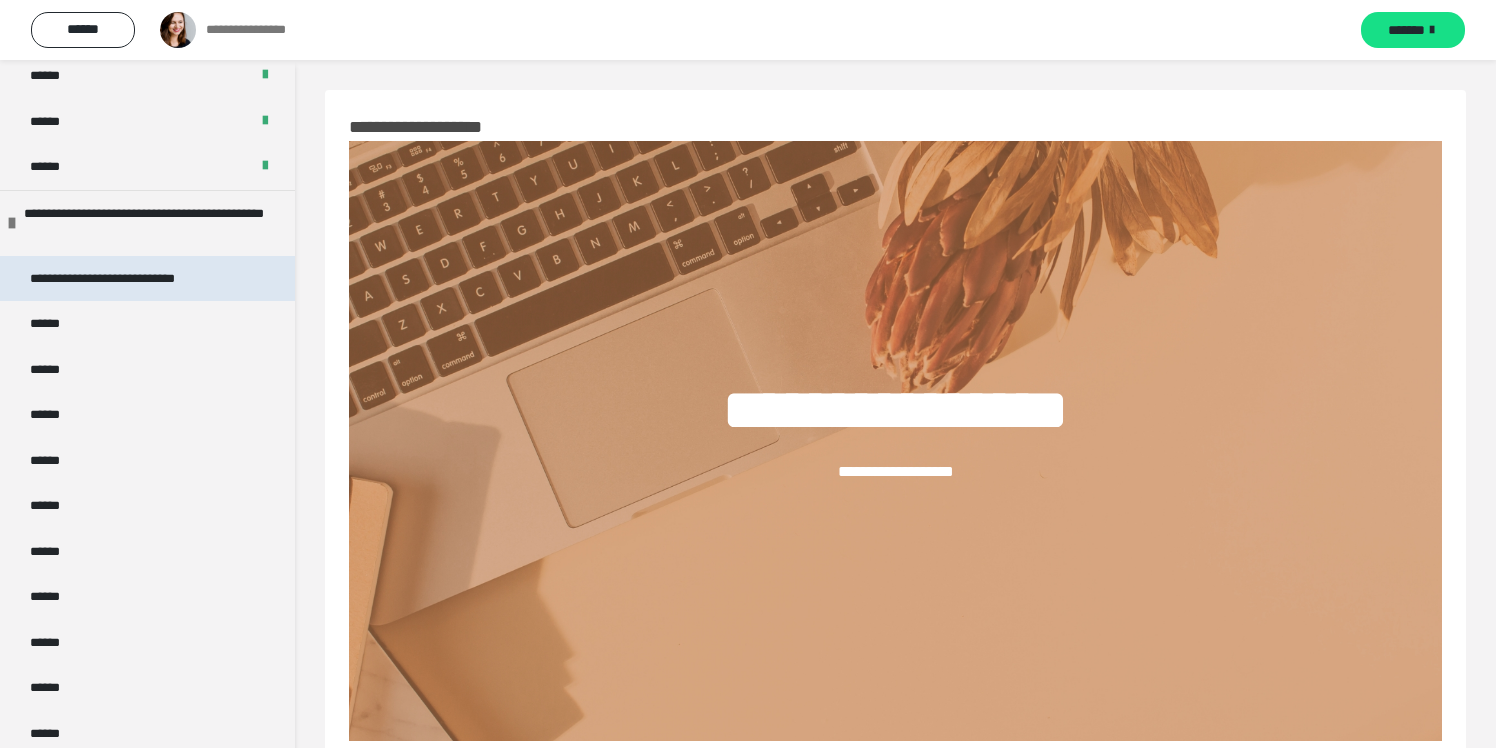 click on "**********" at bounding box center [137, 279] 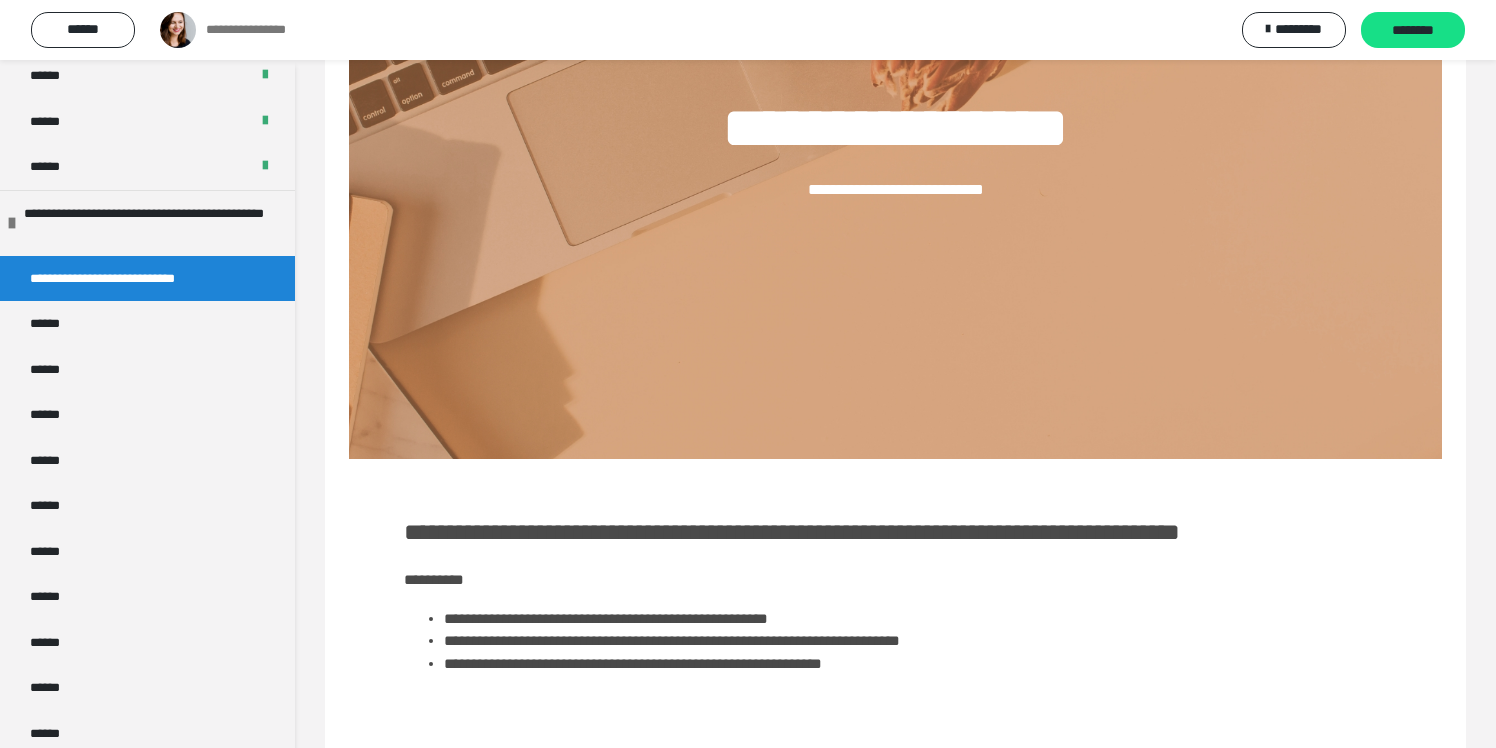 scroll, scrollTop: 389, scrollLeft: 0, axis: vertical 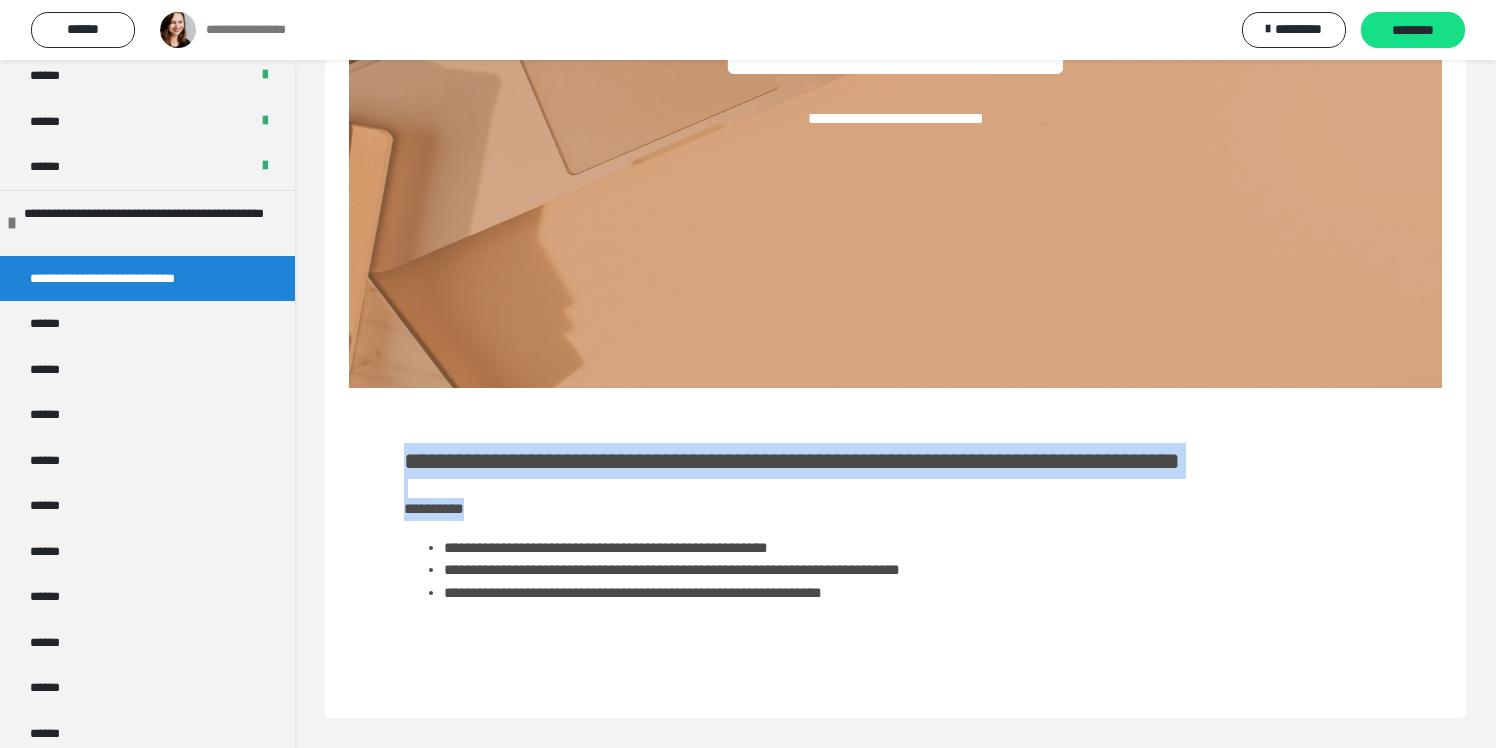 drag, startPoint x: 388, startPoint y: 422, endPoint x: 1043, endPoint y: 618, distance: 683.6966 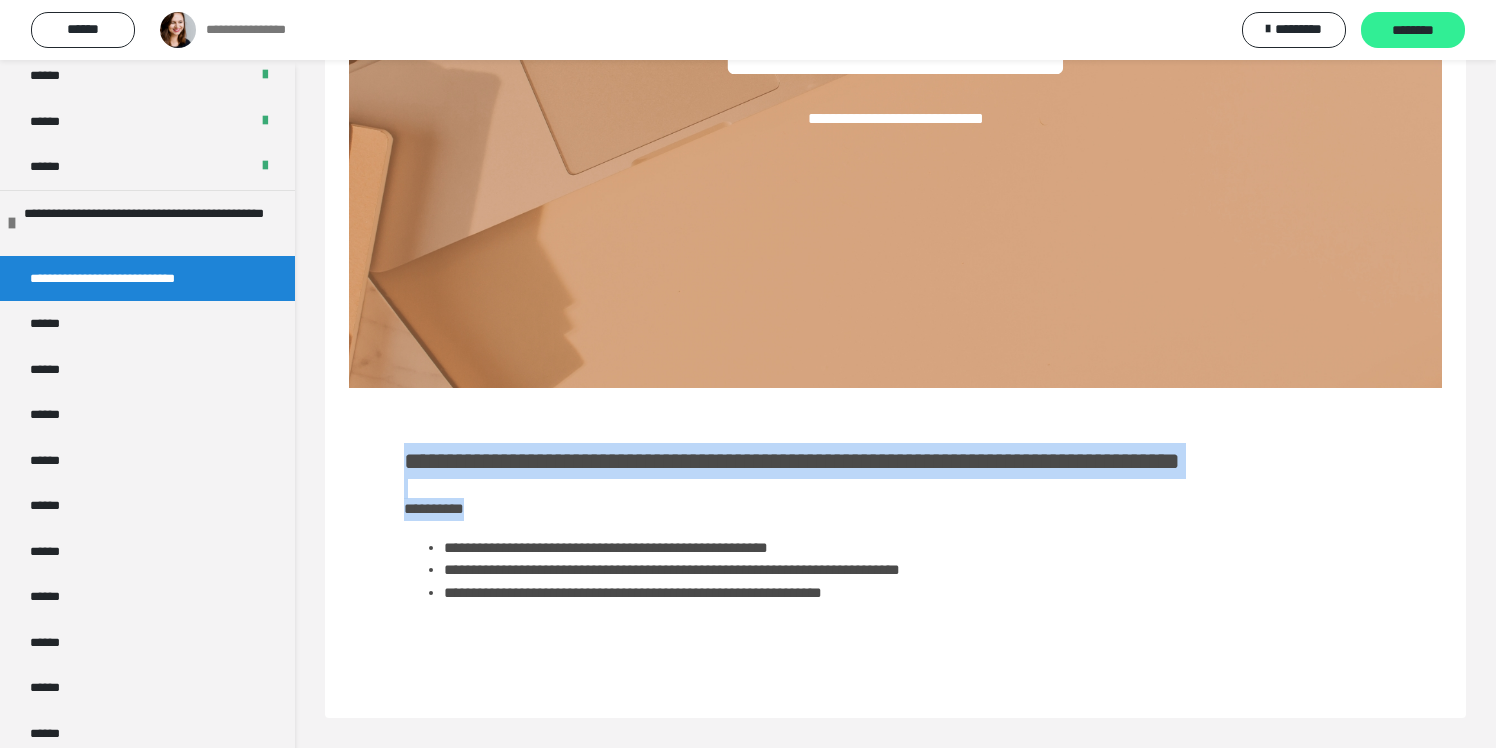click on "********" at bounding box center [1413, 31] 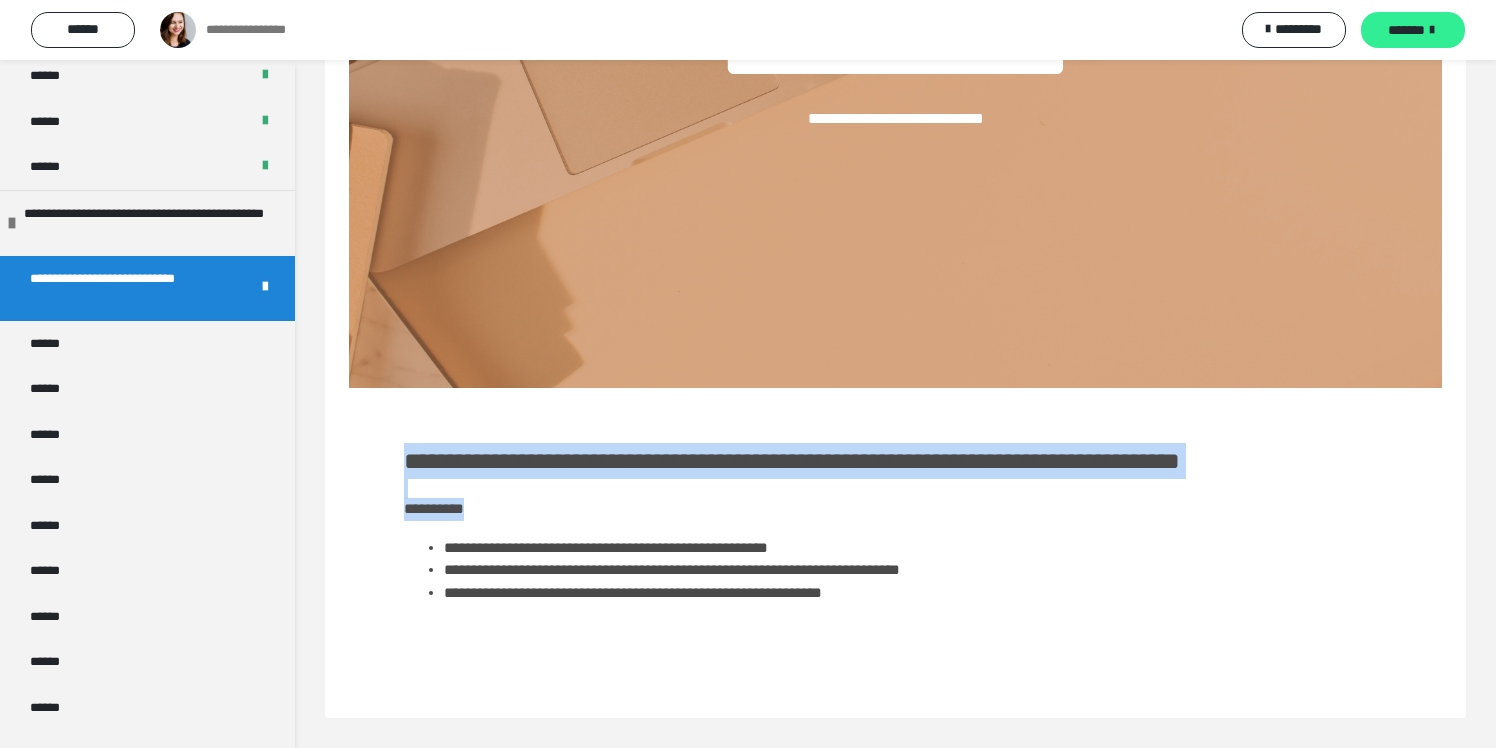 click on "*******" at bounding box center (1406, 30) 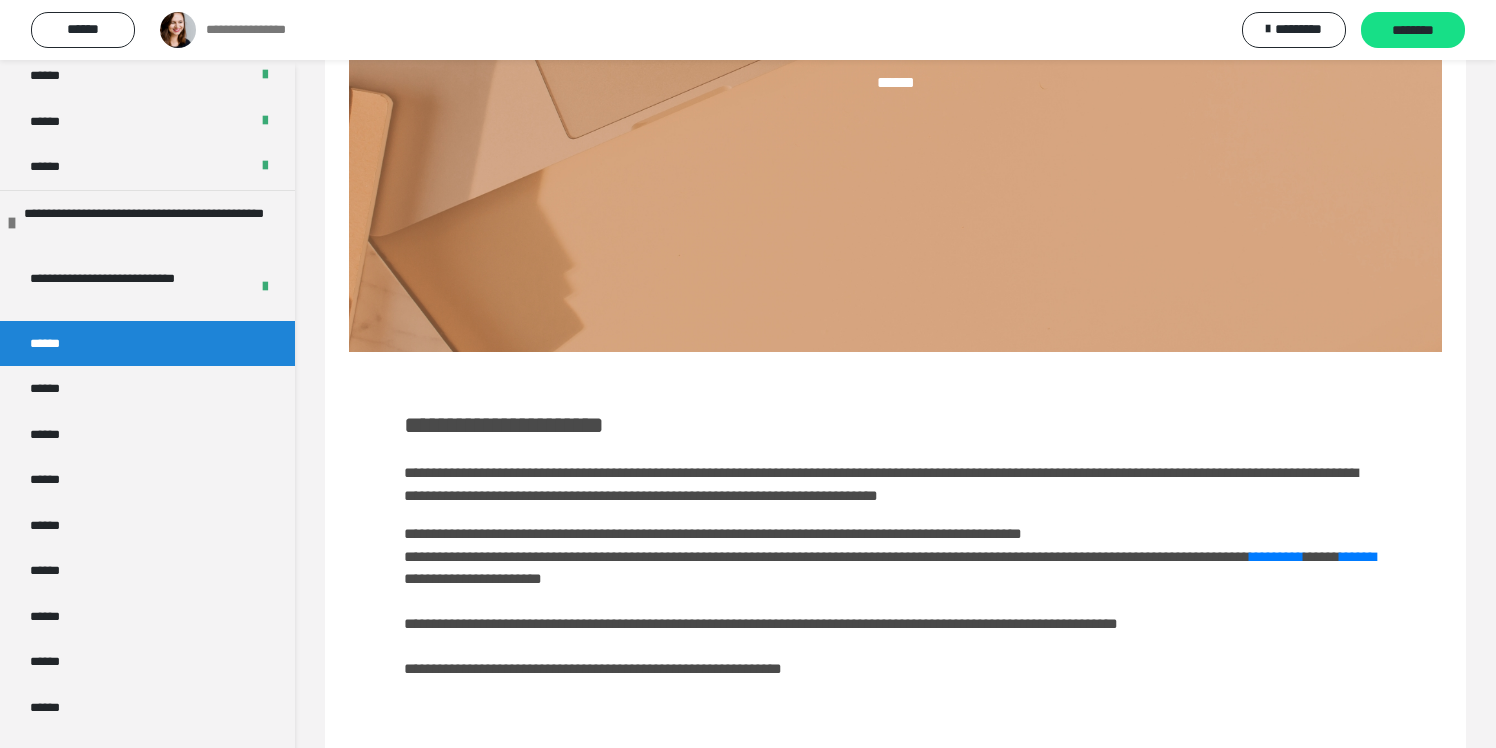 click on "**********" at bounding box center (504, 425) 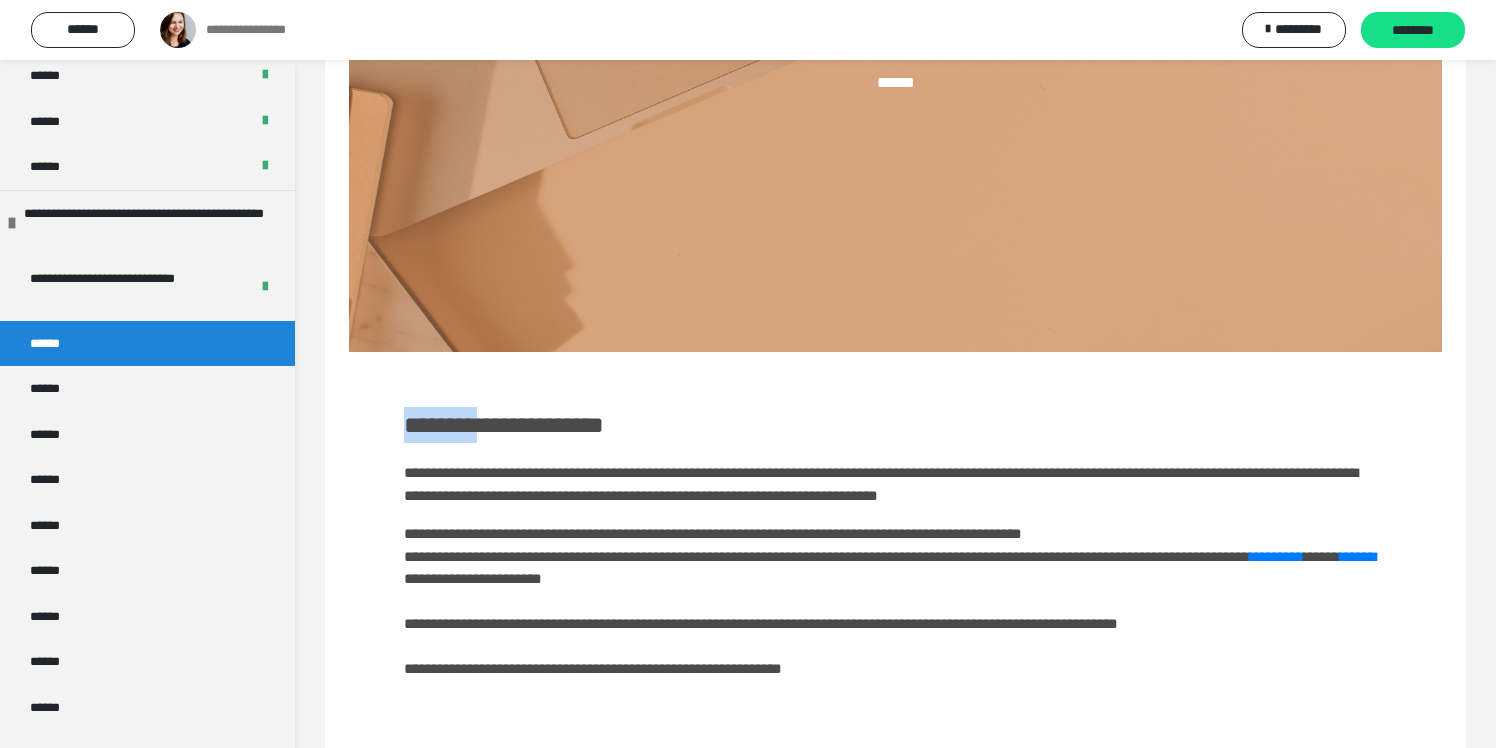click on "**********" at bounding box center (504, 425) 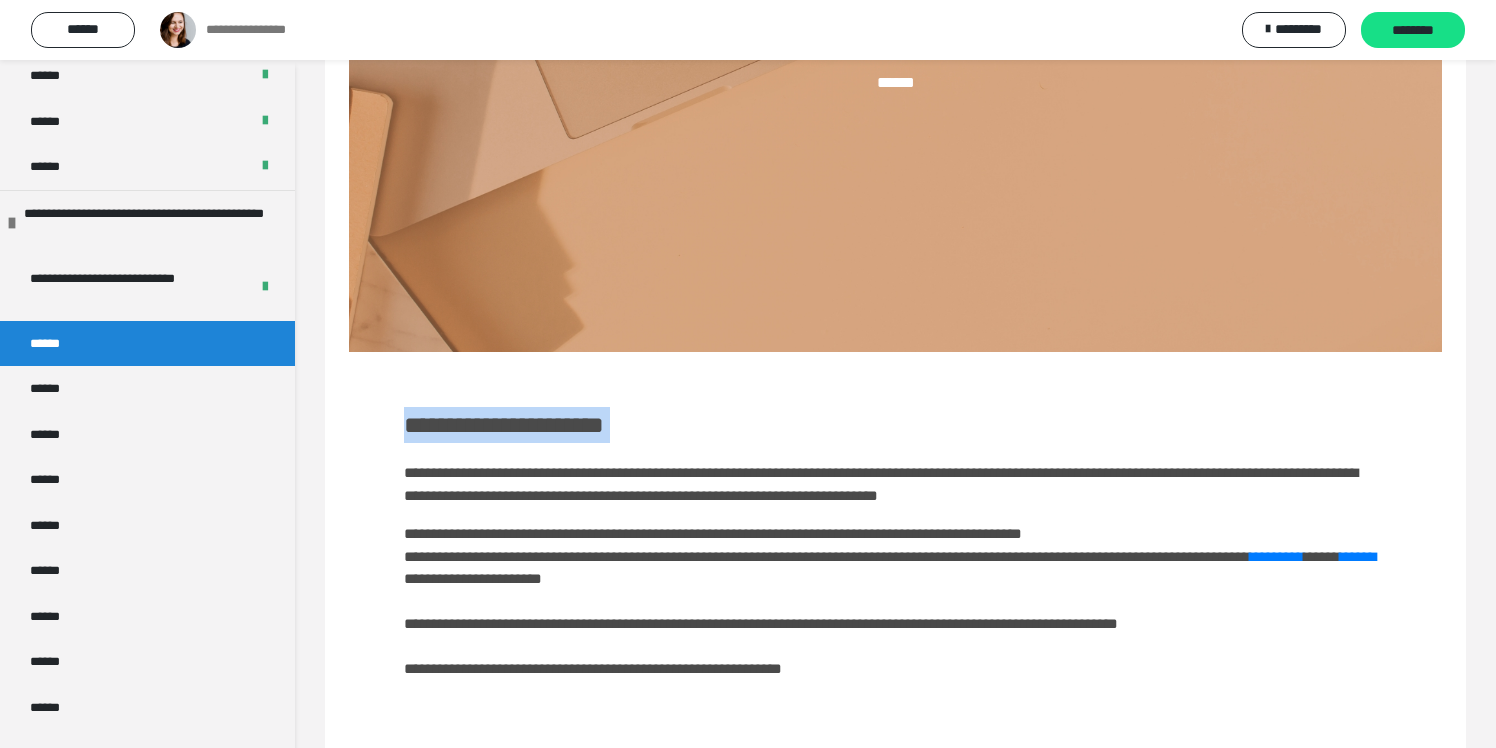 click on "**********" at bounding box center (504, 425) 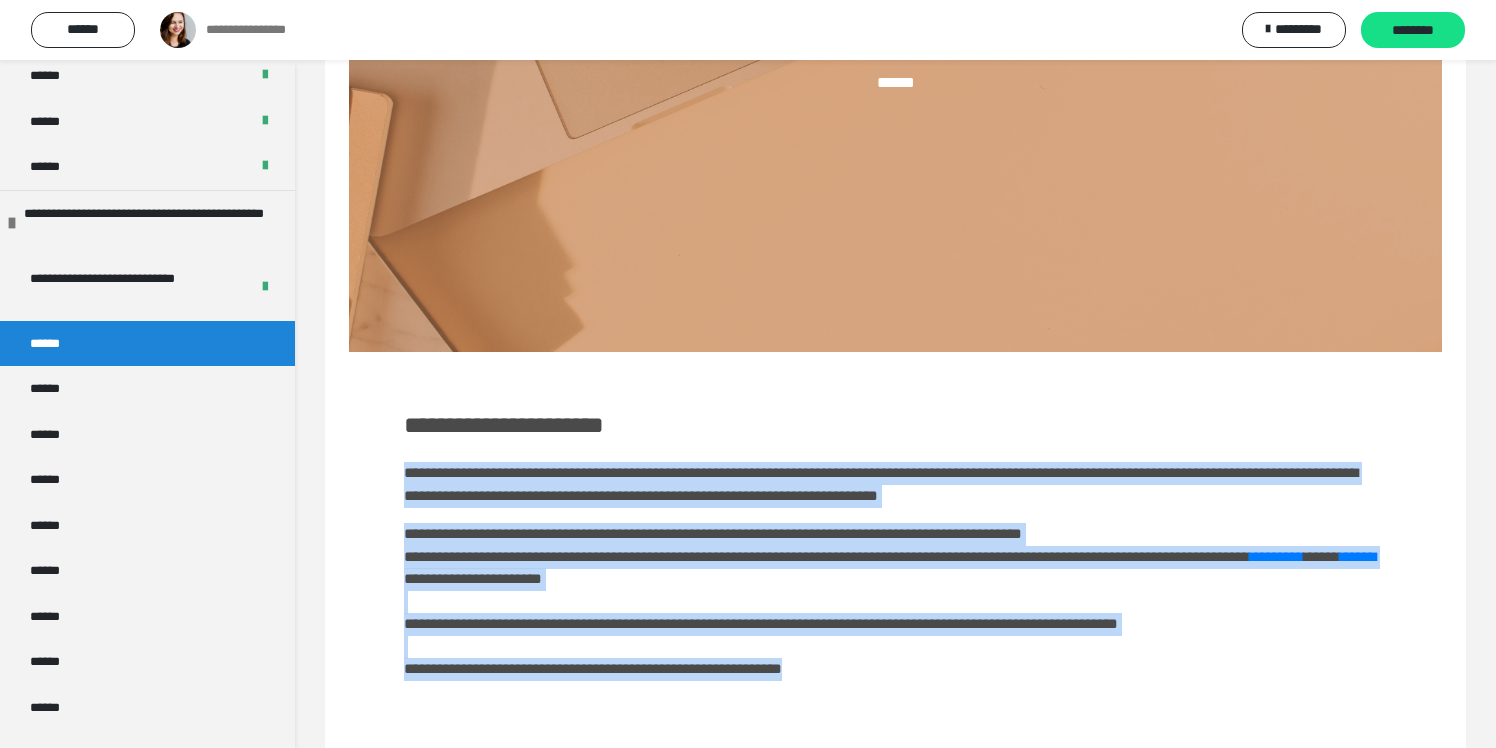 drag, startPoint x: 398, startPoint y: 466, endPoint x: 978, endPoint y: 660, distance: 611.58484 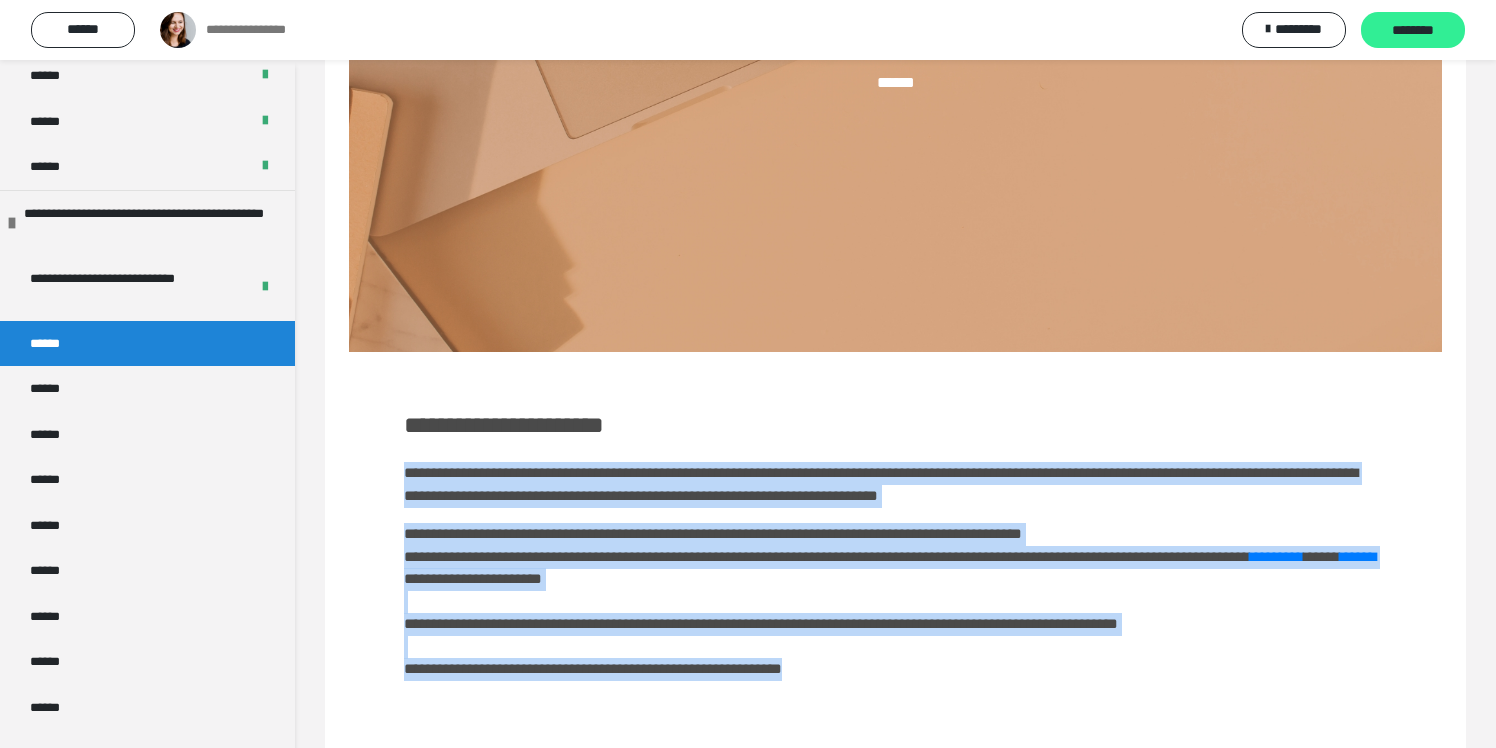 click on "********" at bounding box center [1413, 30] 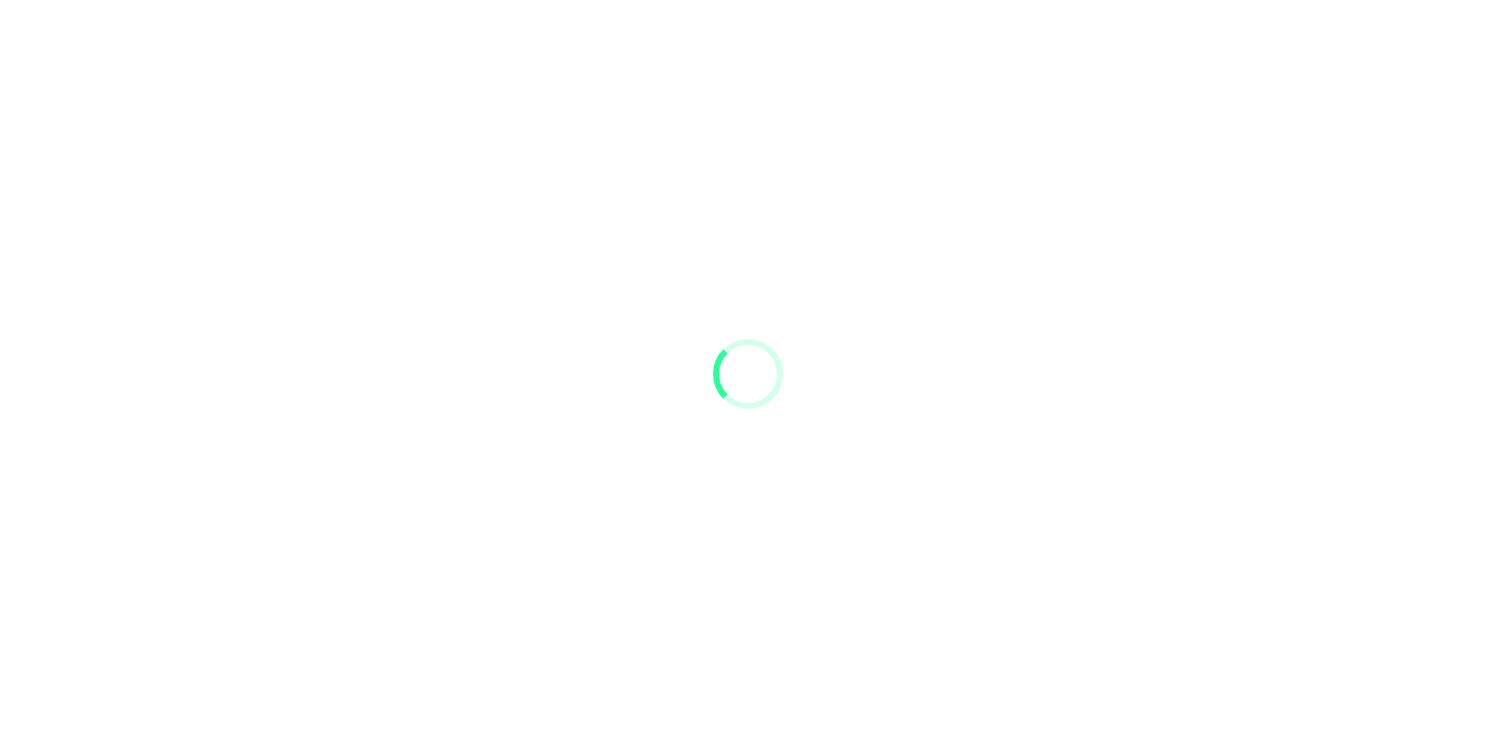 scroll, scrollTop: 0, scrollLeft: 0, axis: both 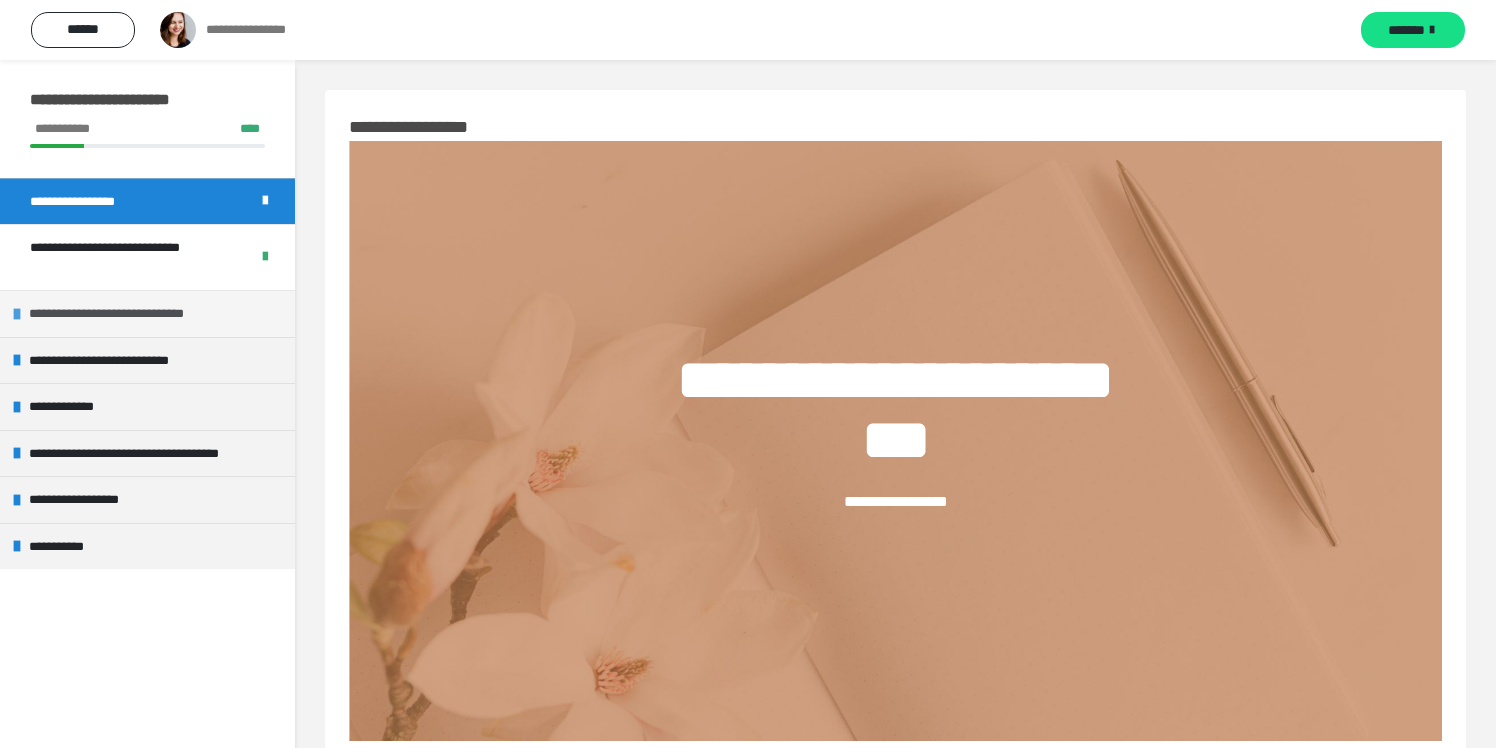 click on "**********" at bounding box center [126, 314] 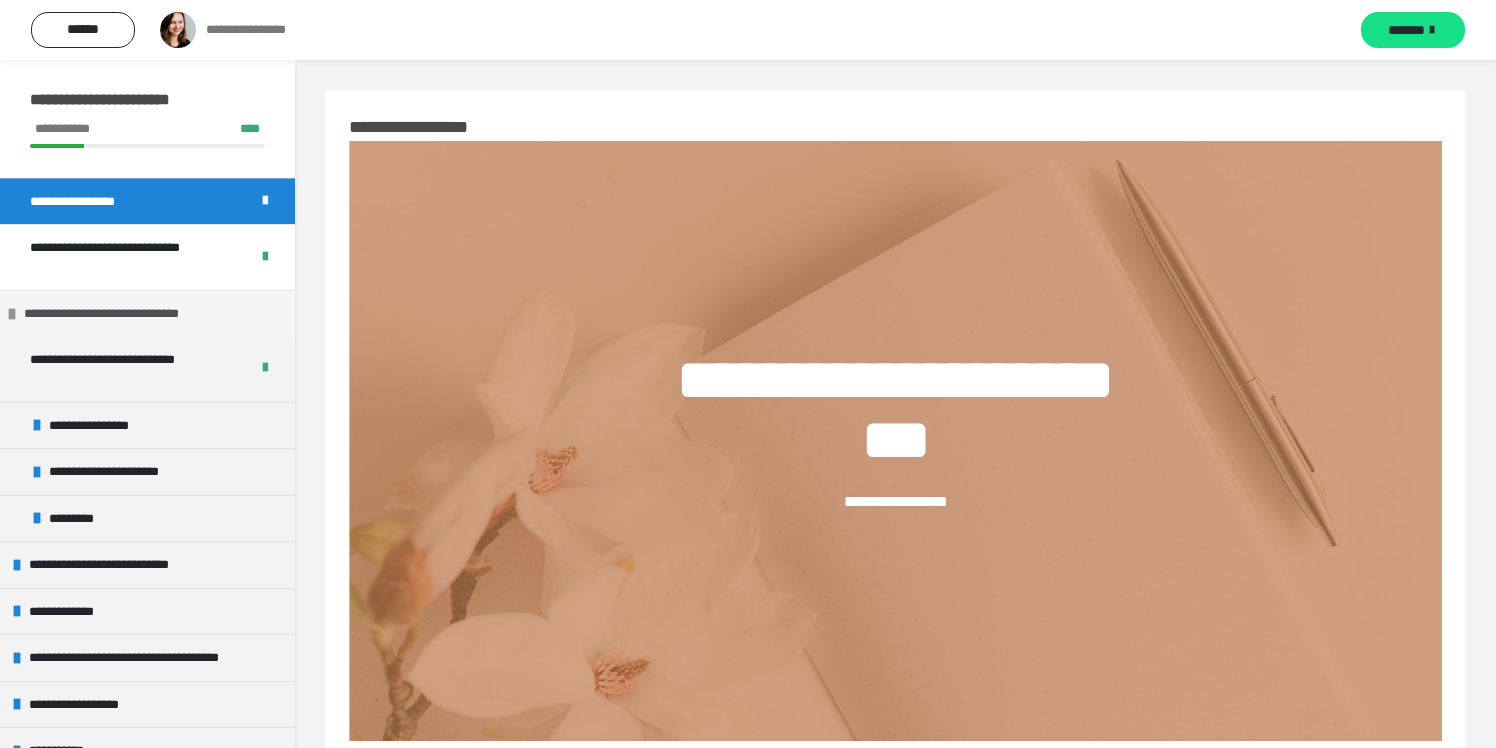 scroll, scrollTop: 30, scrollLeft: 0, axis: vertical 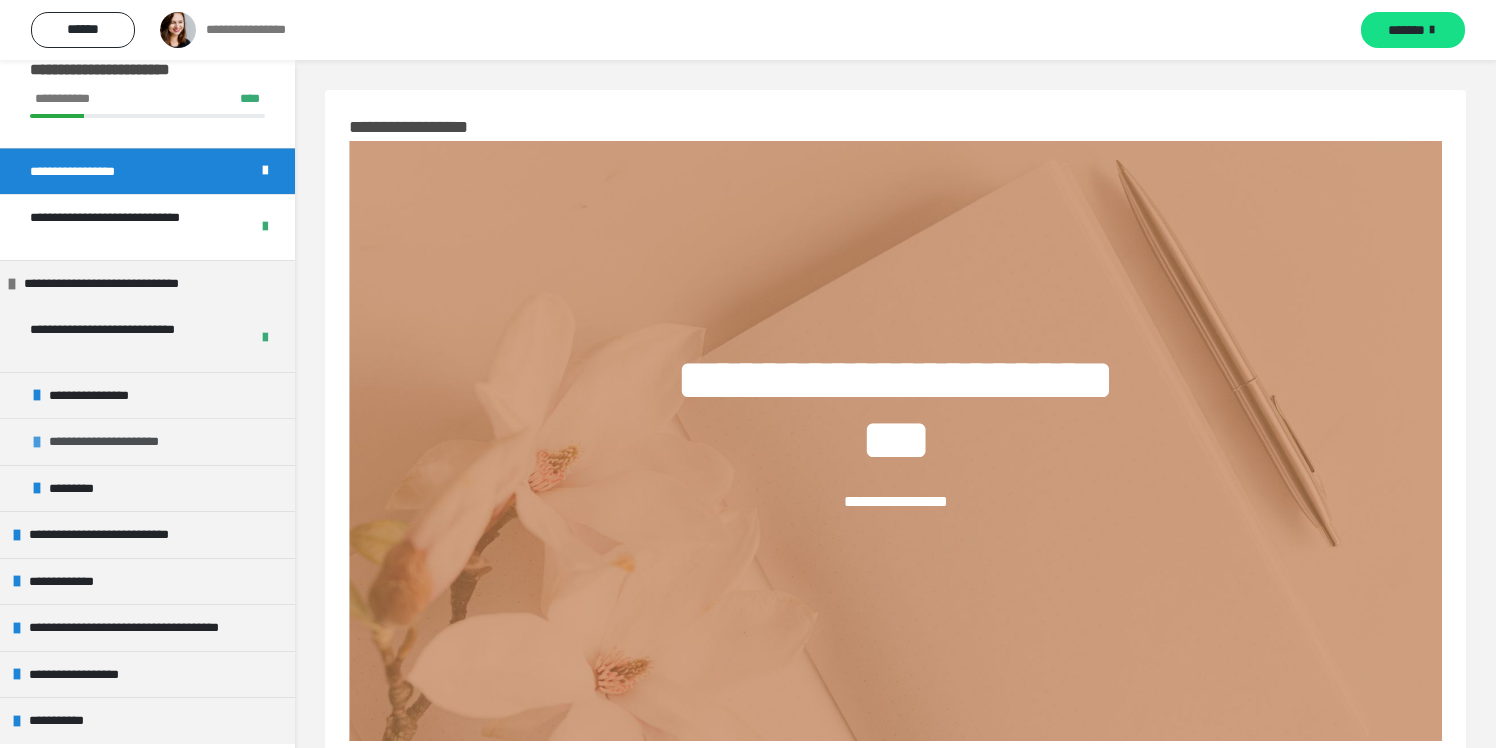 click on "**********" at bounding box center [121, 442] 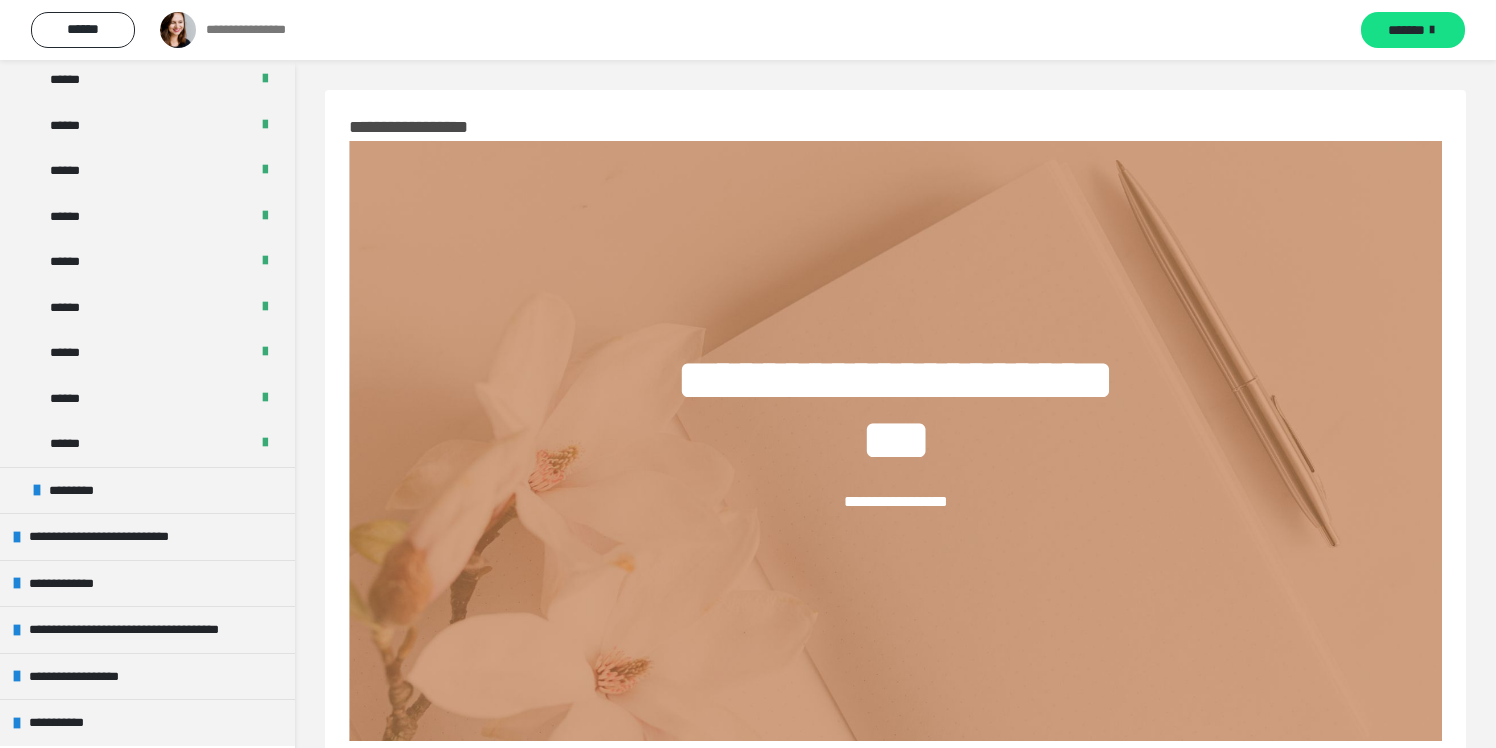 scroll, scrollTop: 576, scrollLeft: 0, axis: vertical 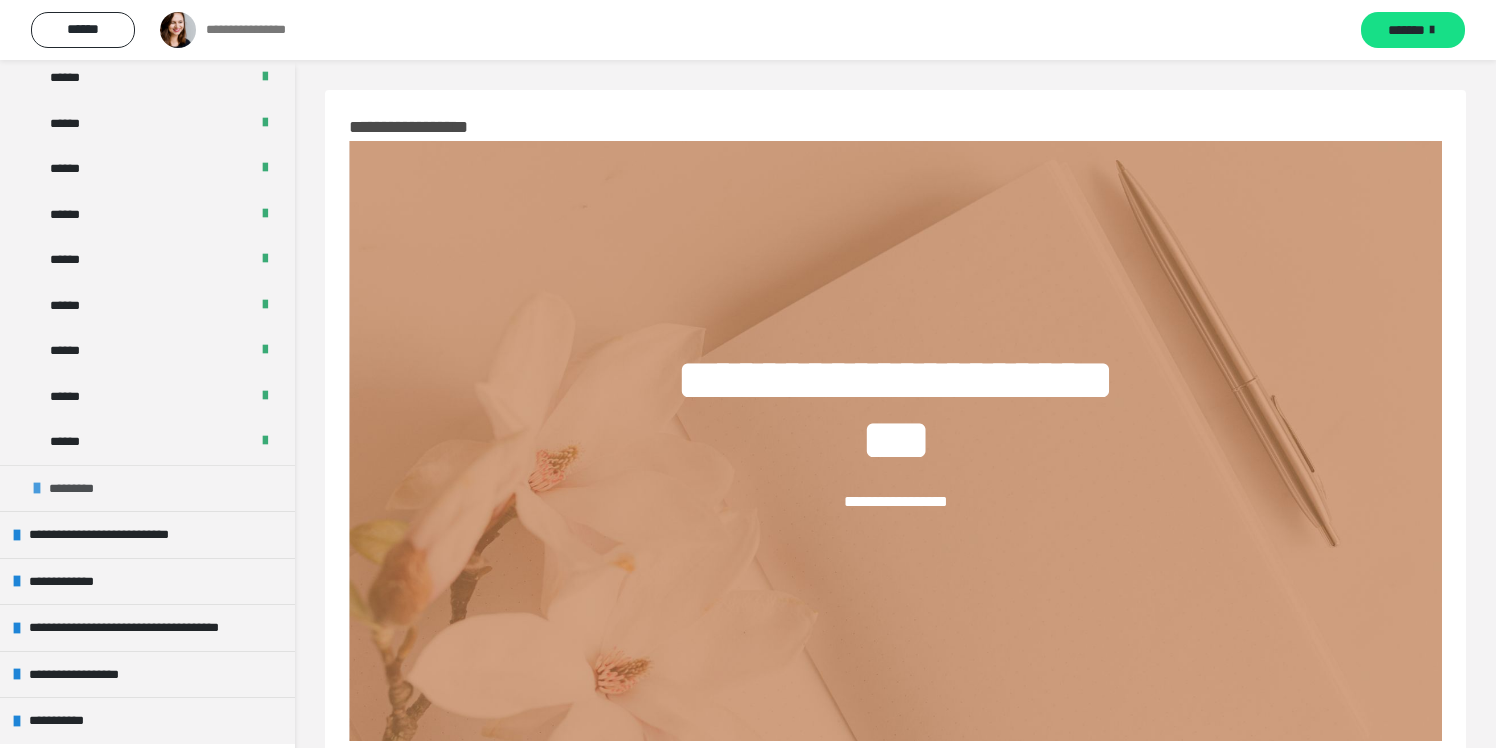 click on "*********" at bounding box center (81, 489) 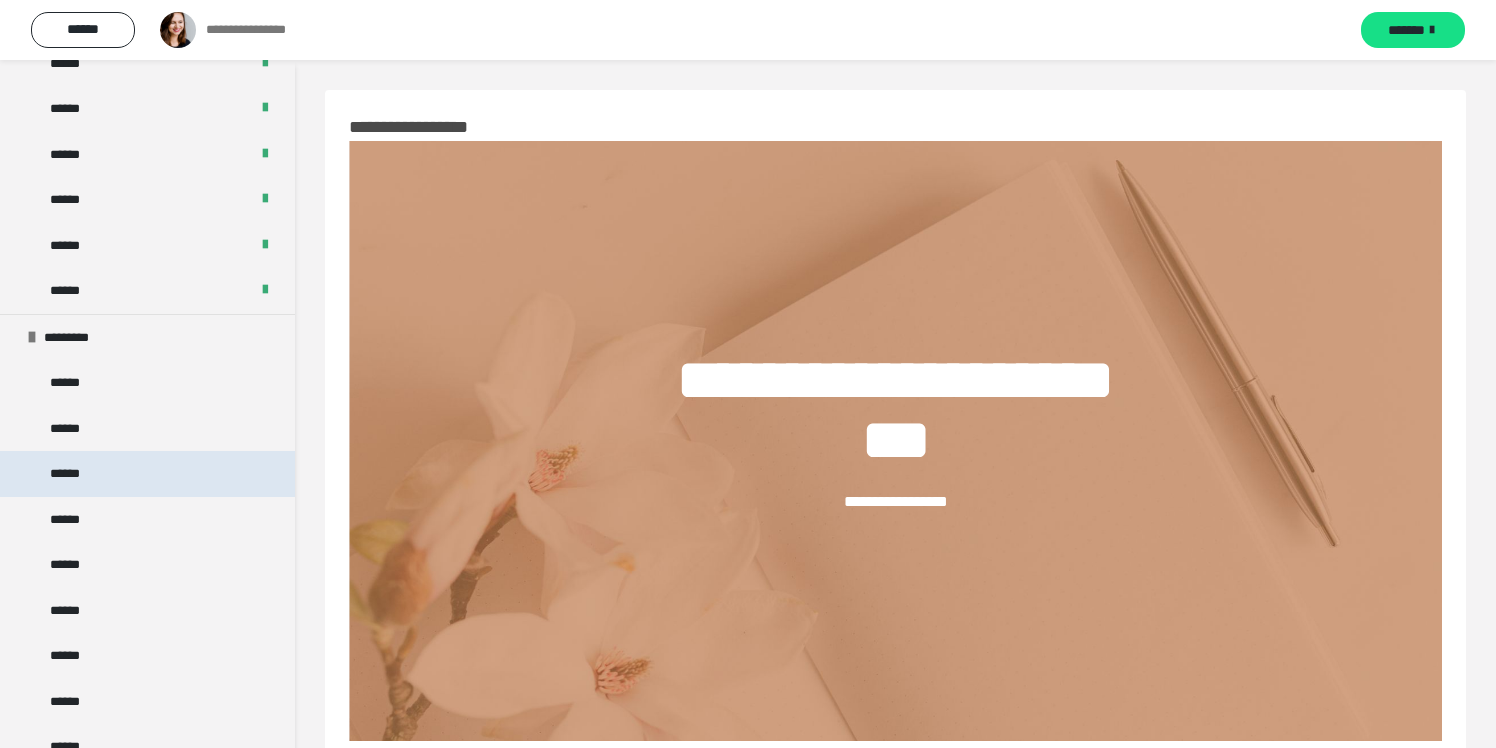 scroll, scrollTop: 729, scrollLeft: 0, axis: vertical 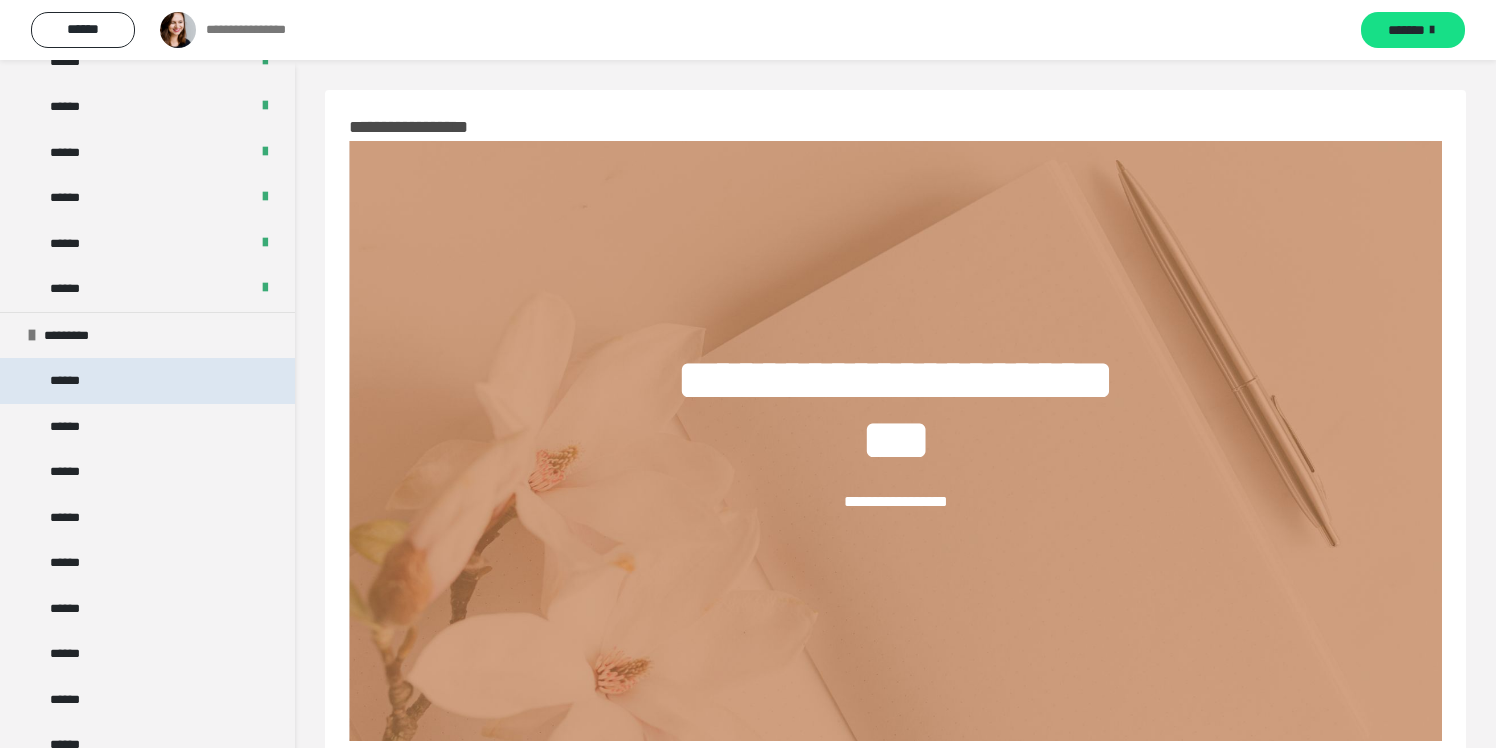 click on "******" at bounding box center [71, 381] 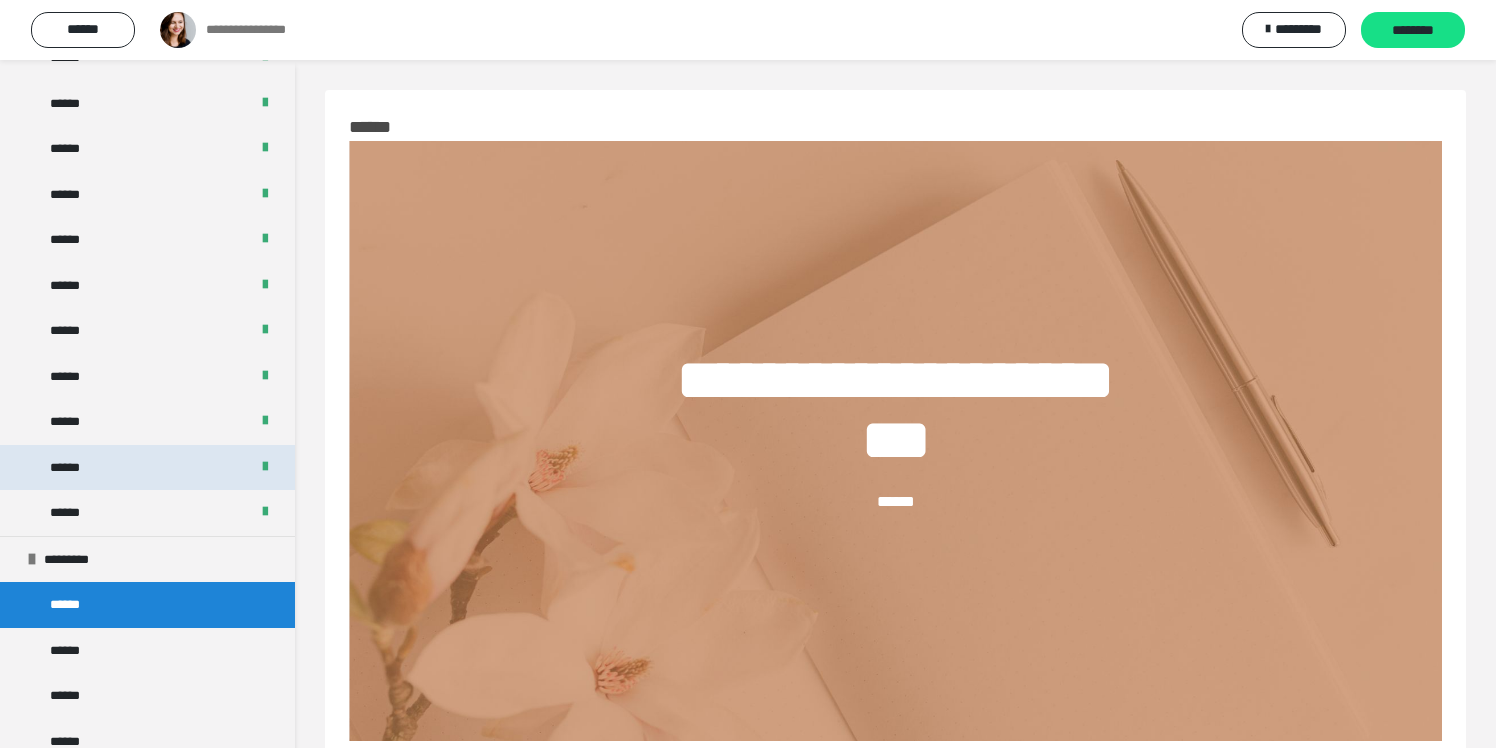 scroll, scrollTop: 503, scrollLeft: 0, axis: vertical 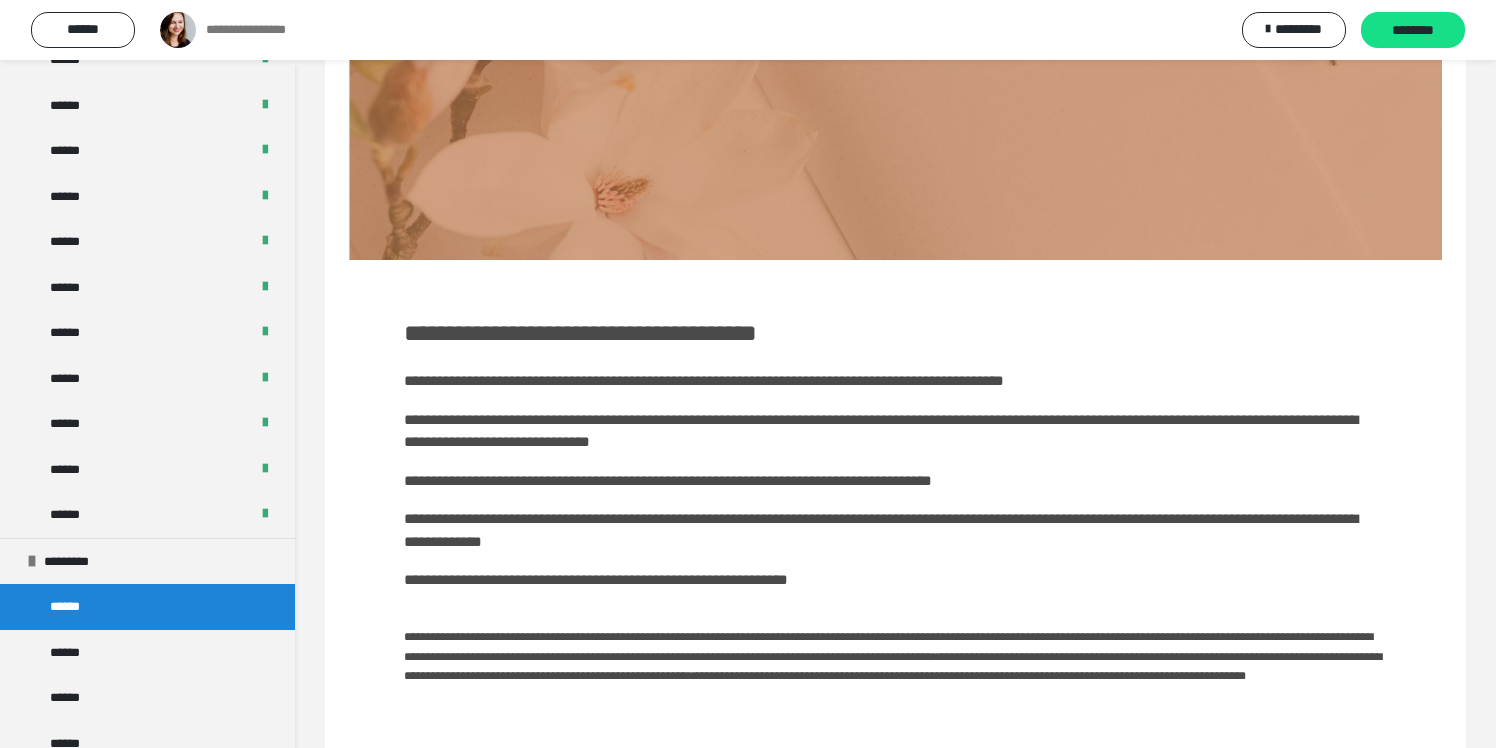 click on "**********" at bounding box center [580, 333] 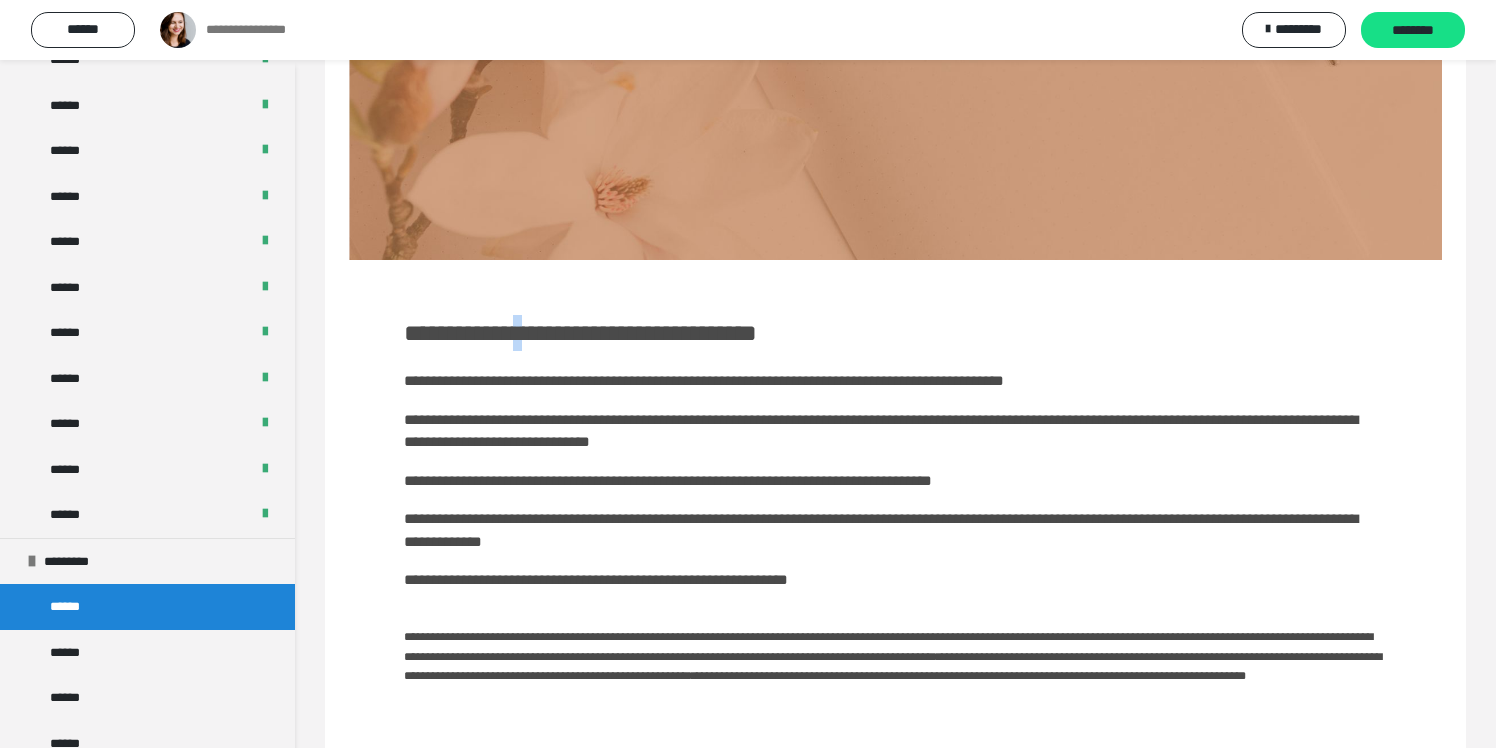 click on "**********" at bounding box center (580, 333) 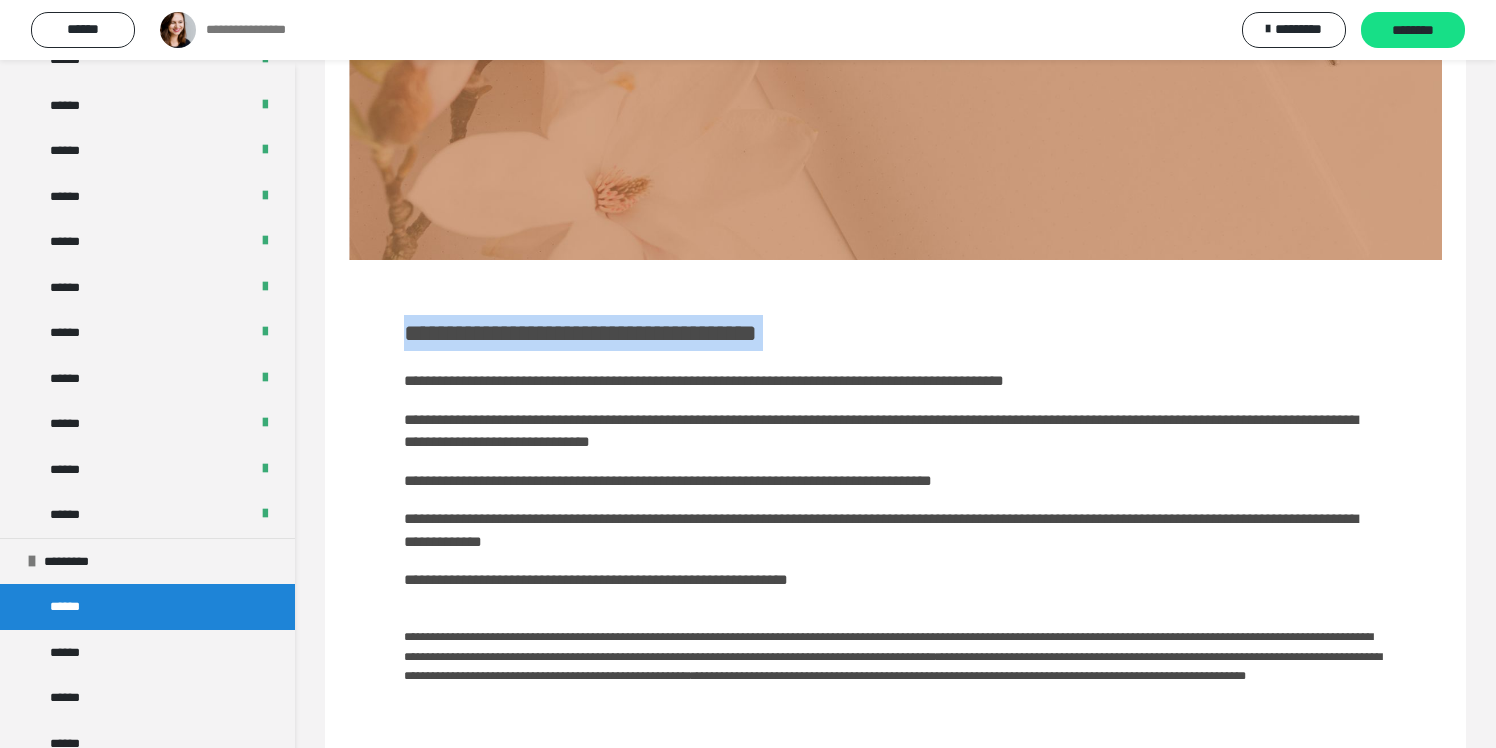click on "**********" at bounding box center [580, 333] 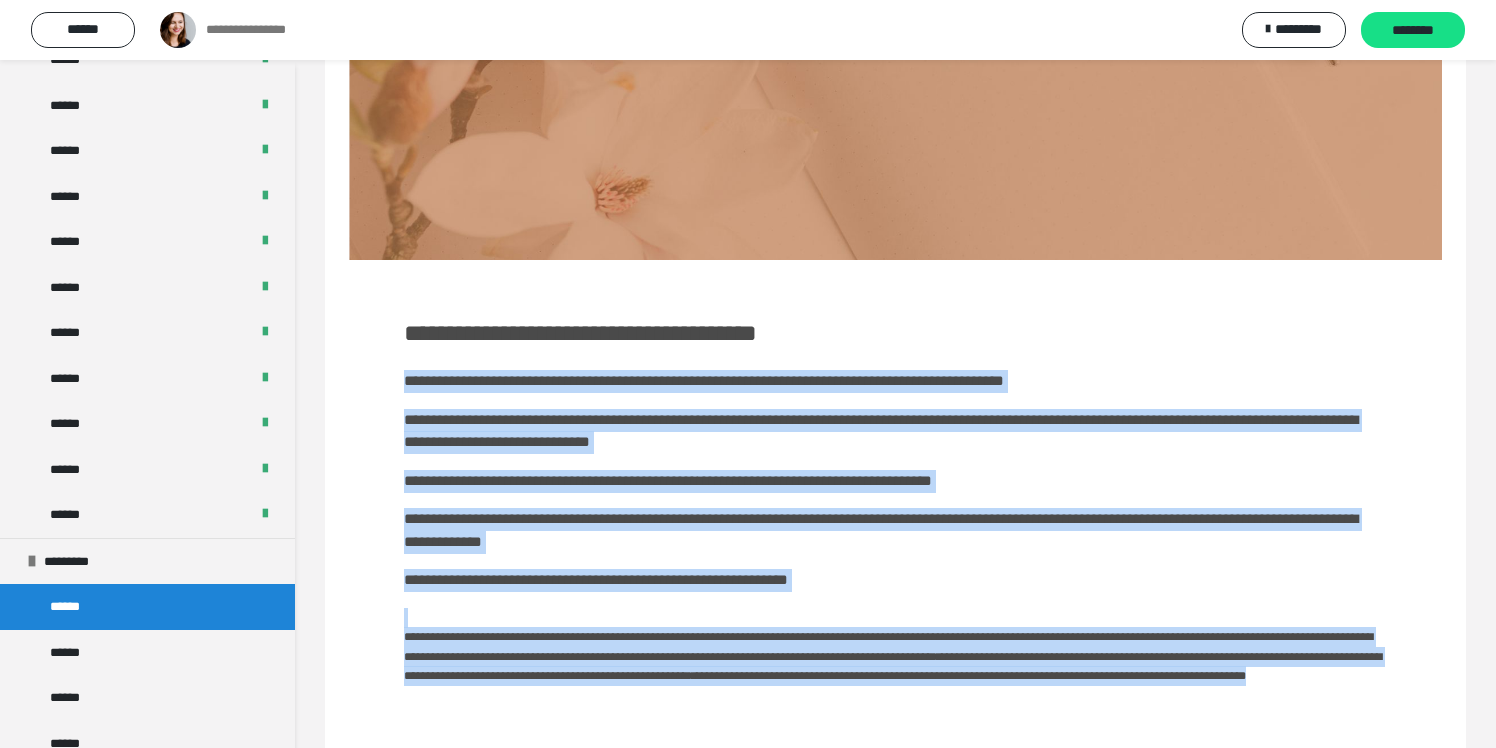 drag, startPoint x: 407, startPoint y: 383, endPoint x: 1121, endPoint y: 724, distance: 791.2503 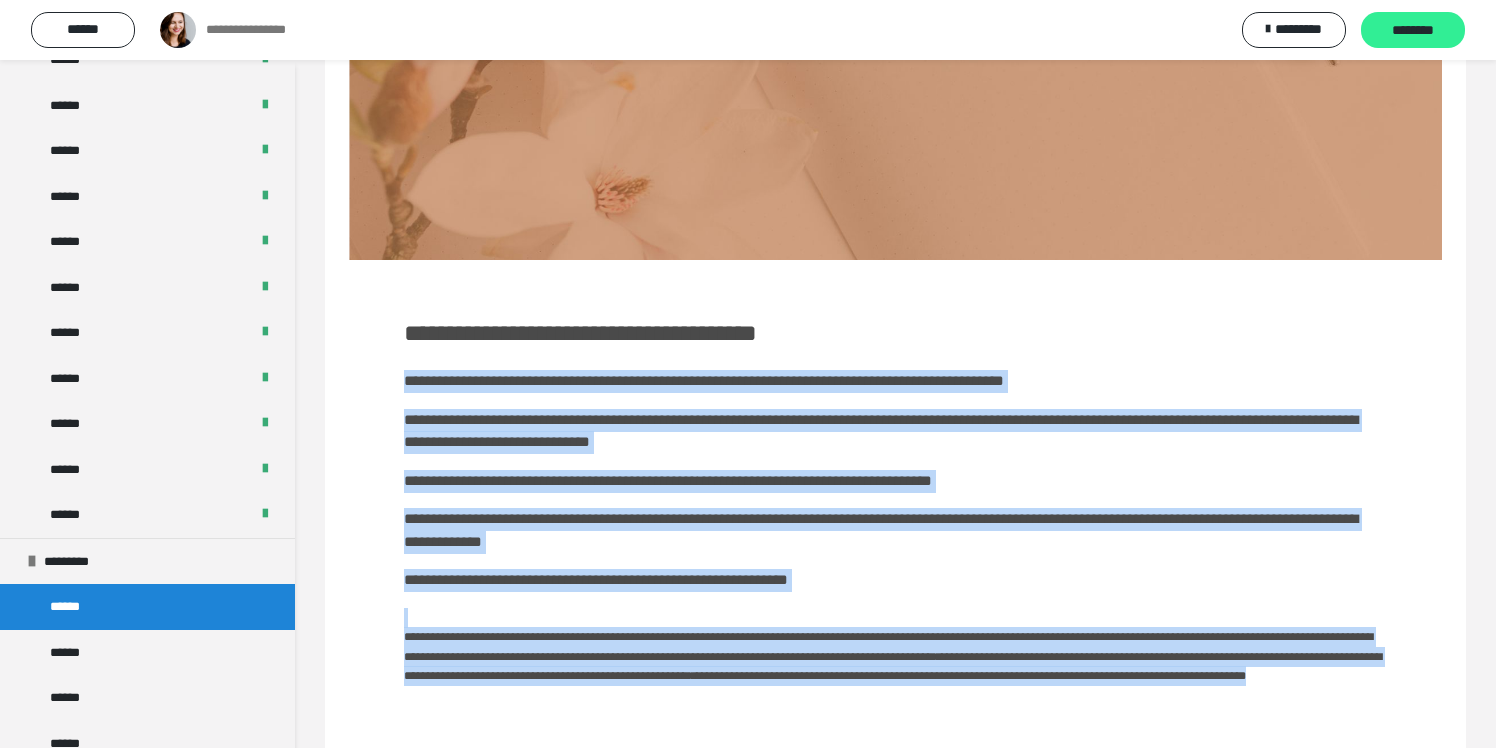 click on "********" at bounding box center (1413, 31) 